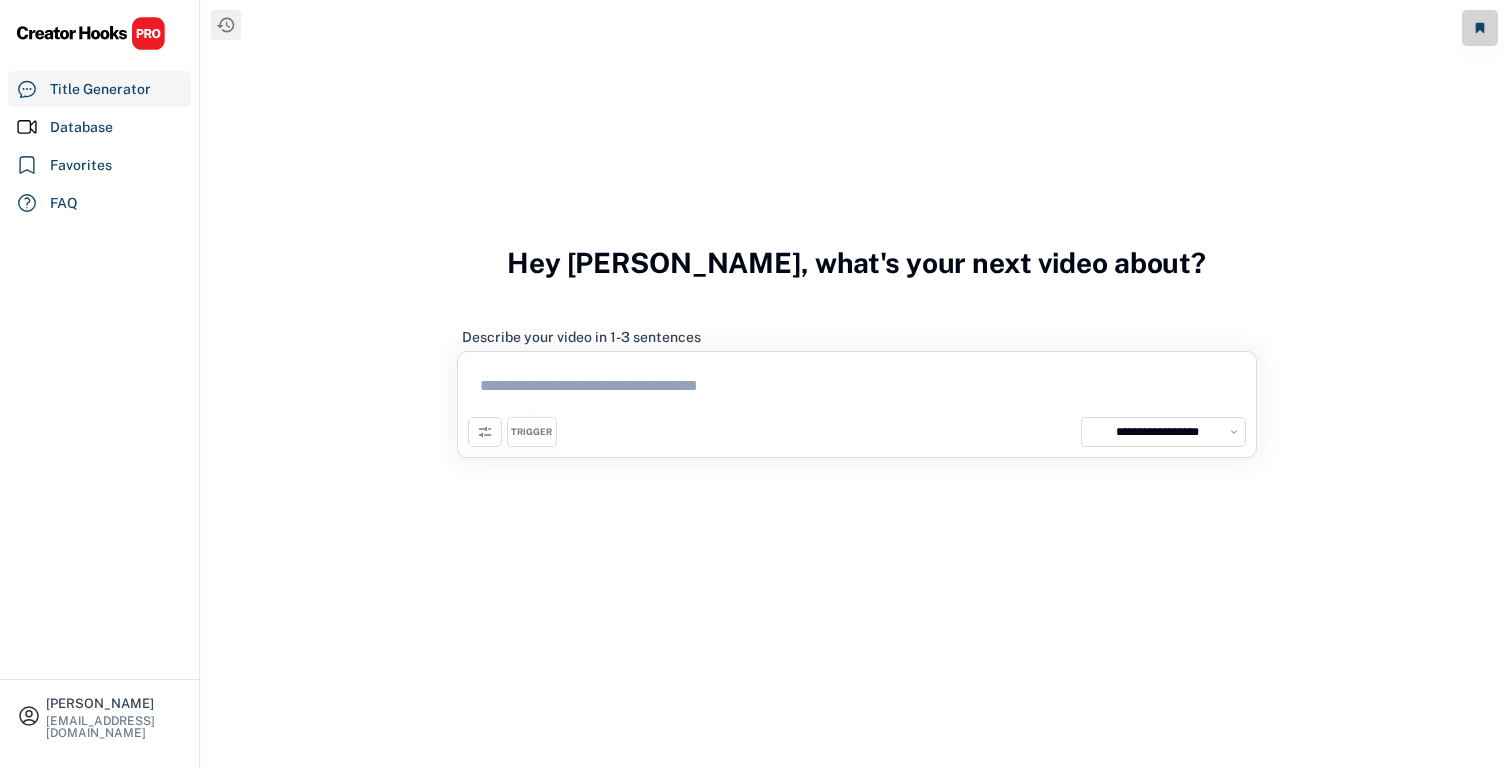 select on "**********" 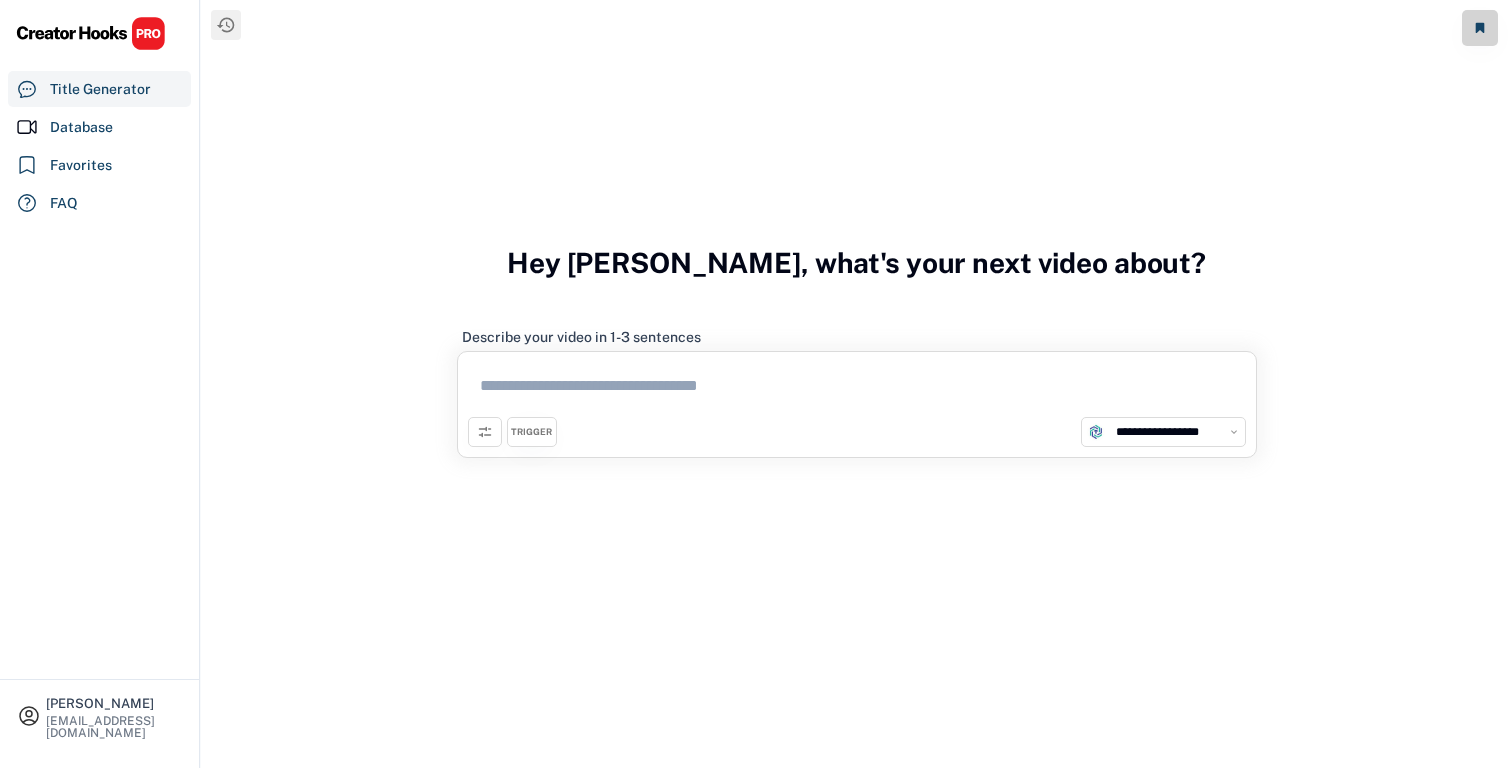 click at bounding box center (857, 389) 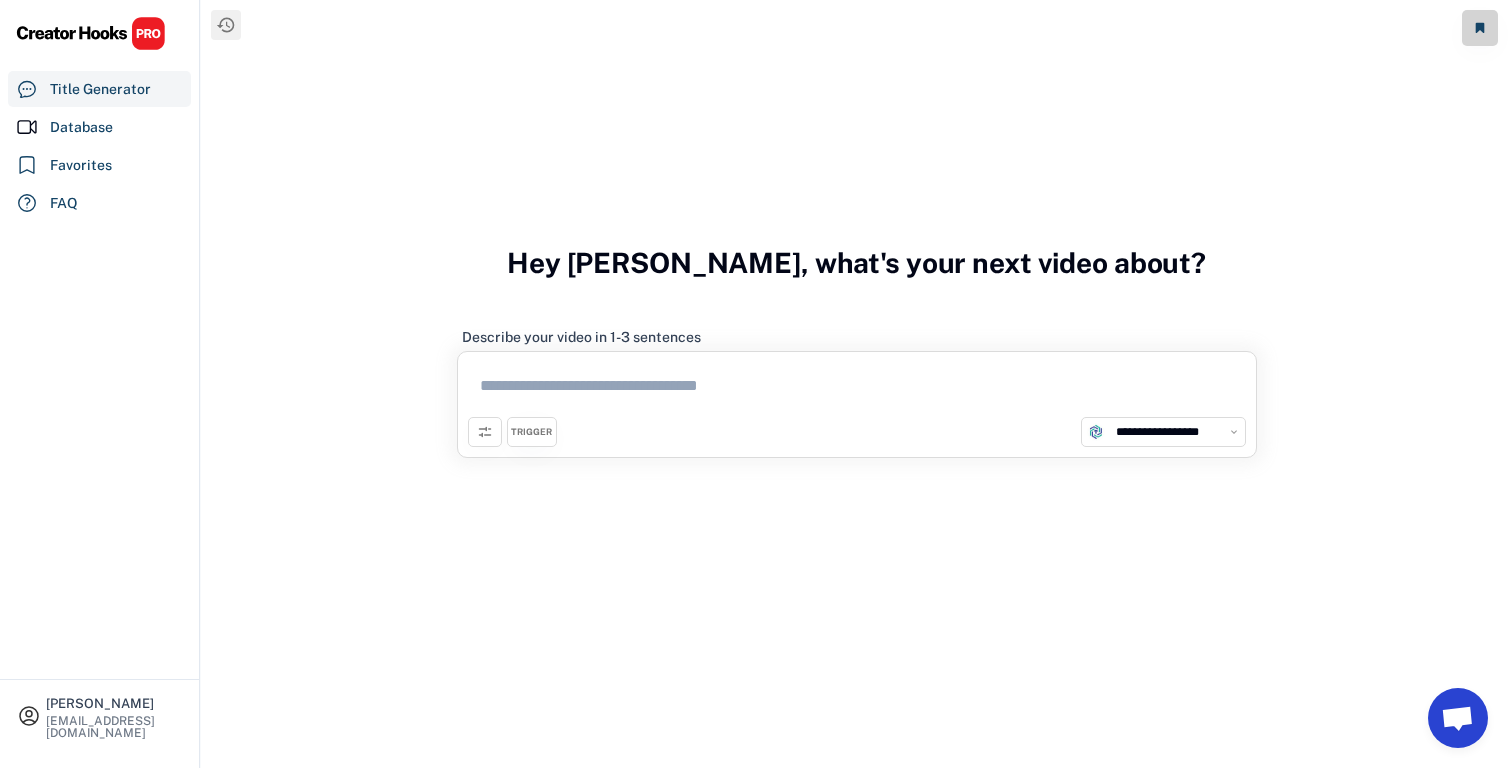 click on "**********" at bounding box center [1175, 432] 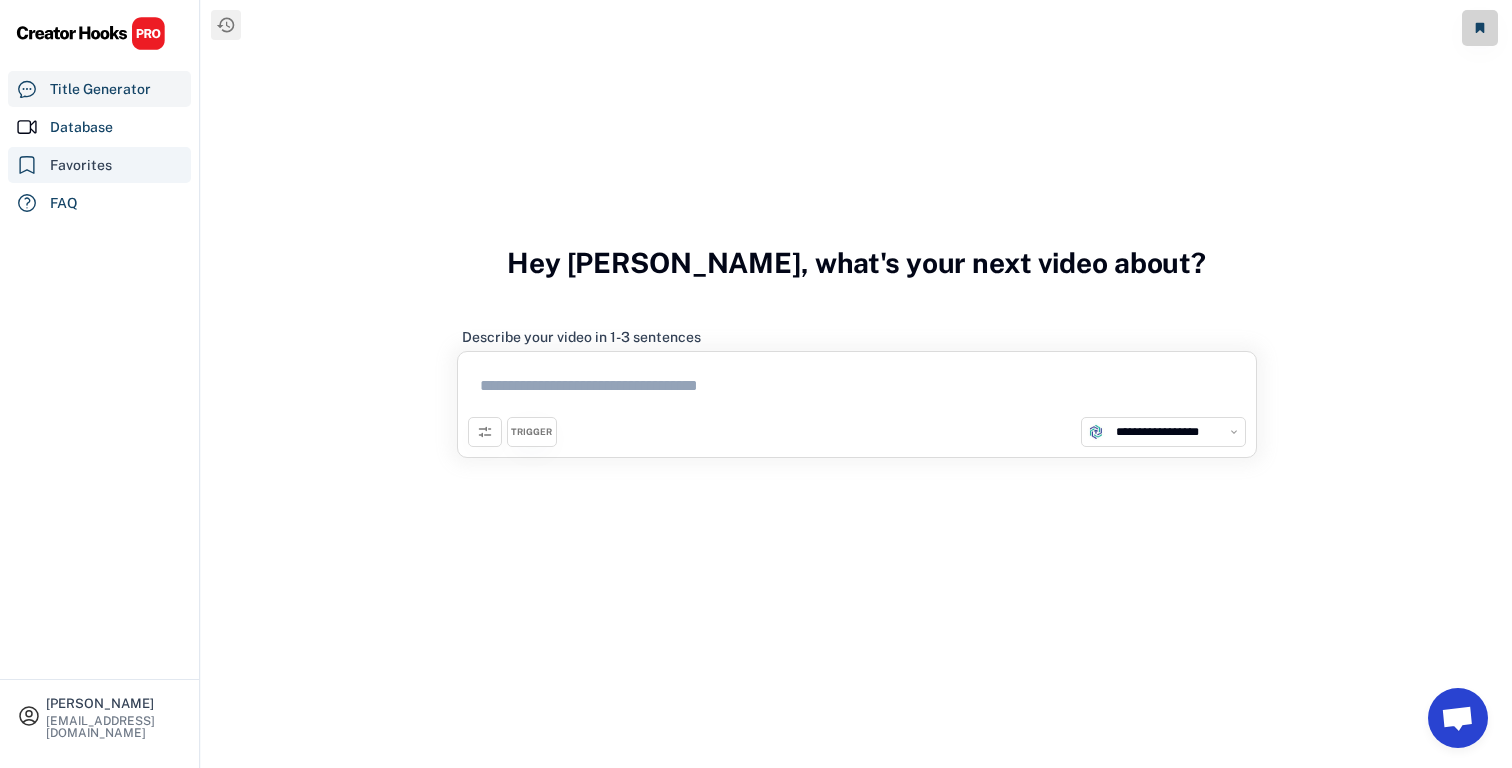 click on "Database" at bounding box center (99, 127) 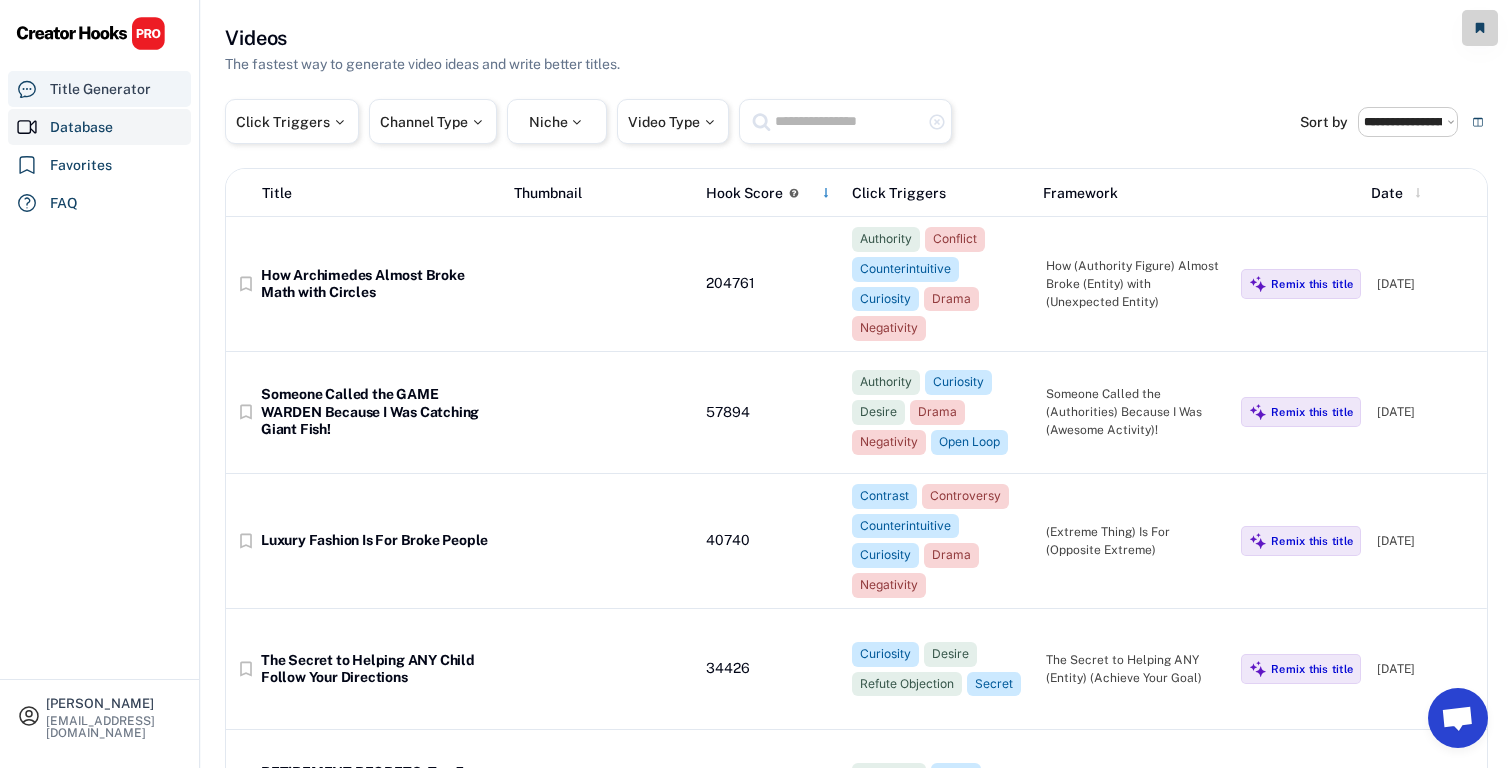 click on "Title Generator" at bounding box center (100, 89) 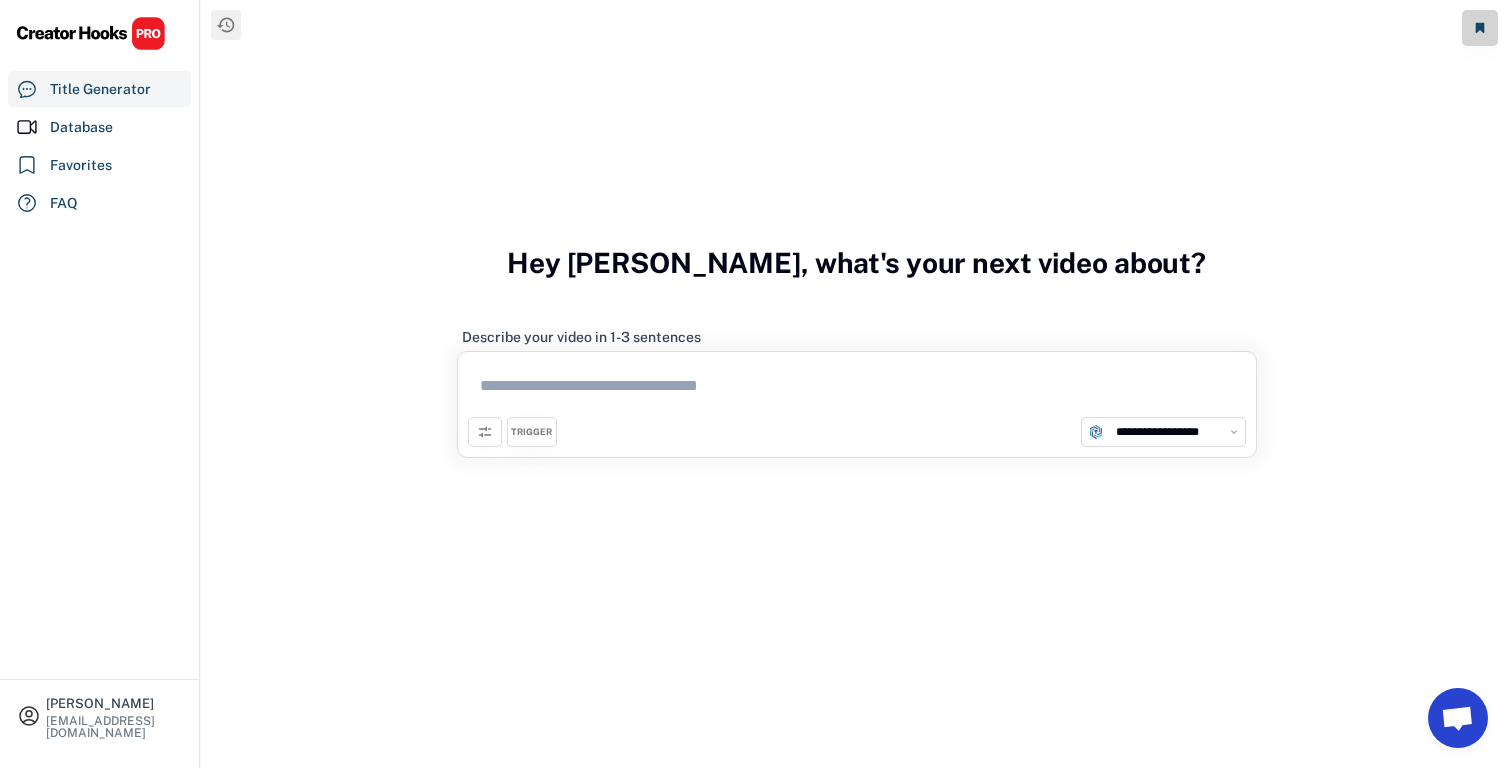 click 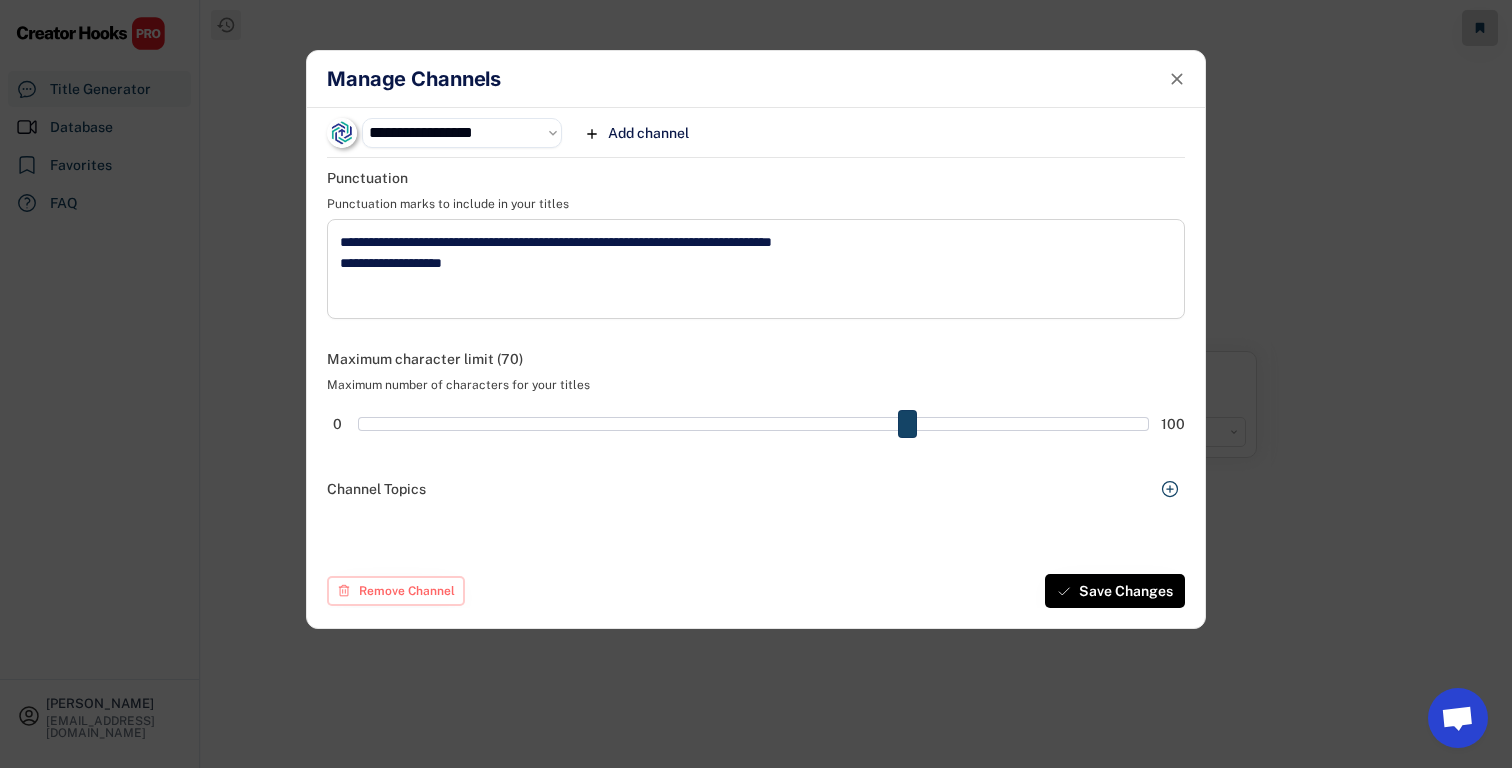 click on "**********" at bounding box center (462, 133) 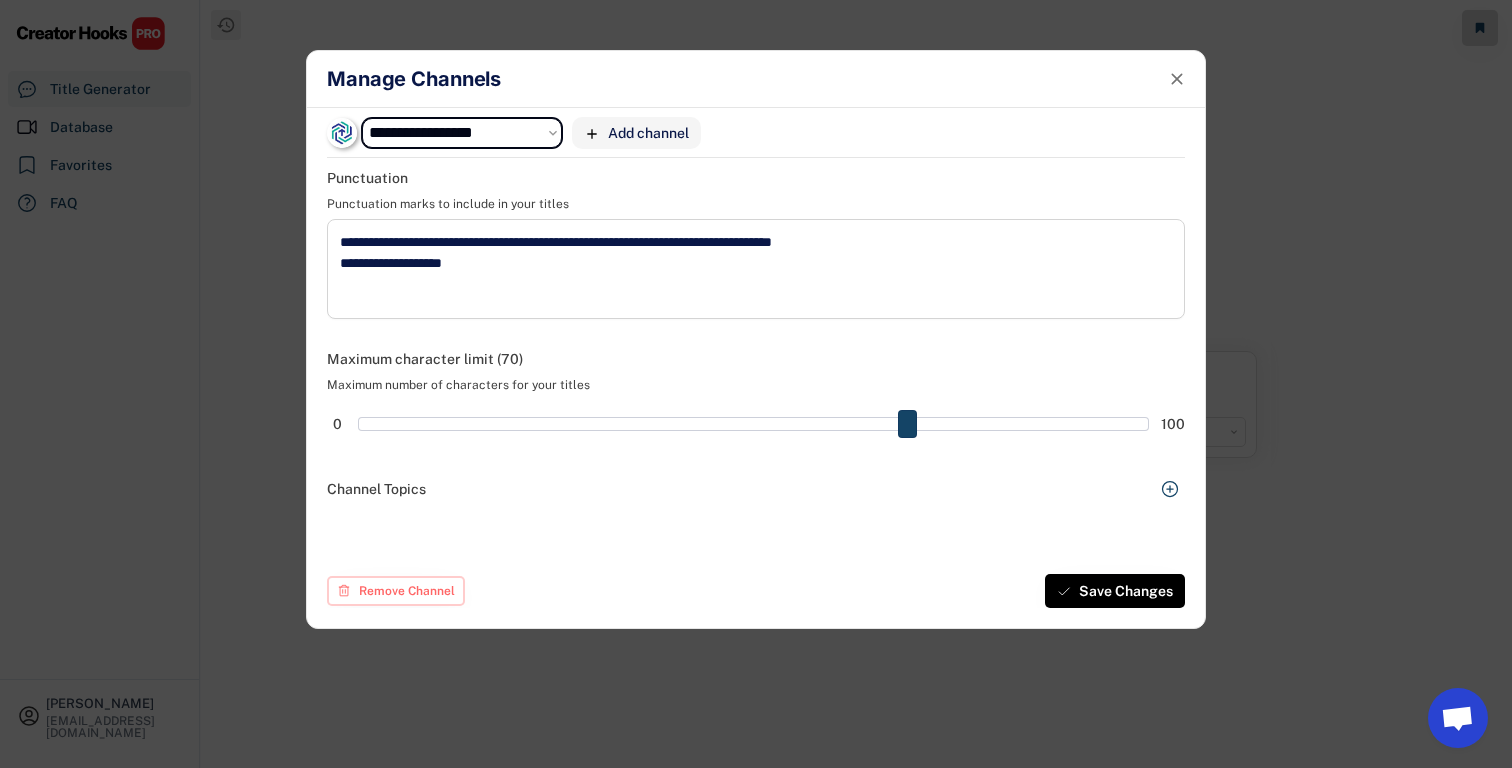 click on "Add channel" at bounding box center [648, 133] 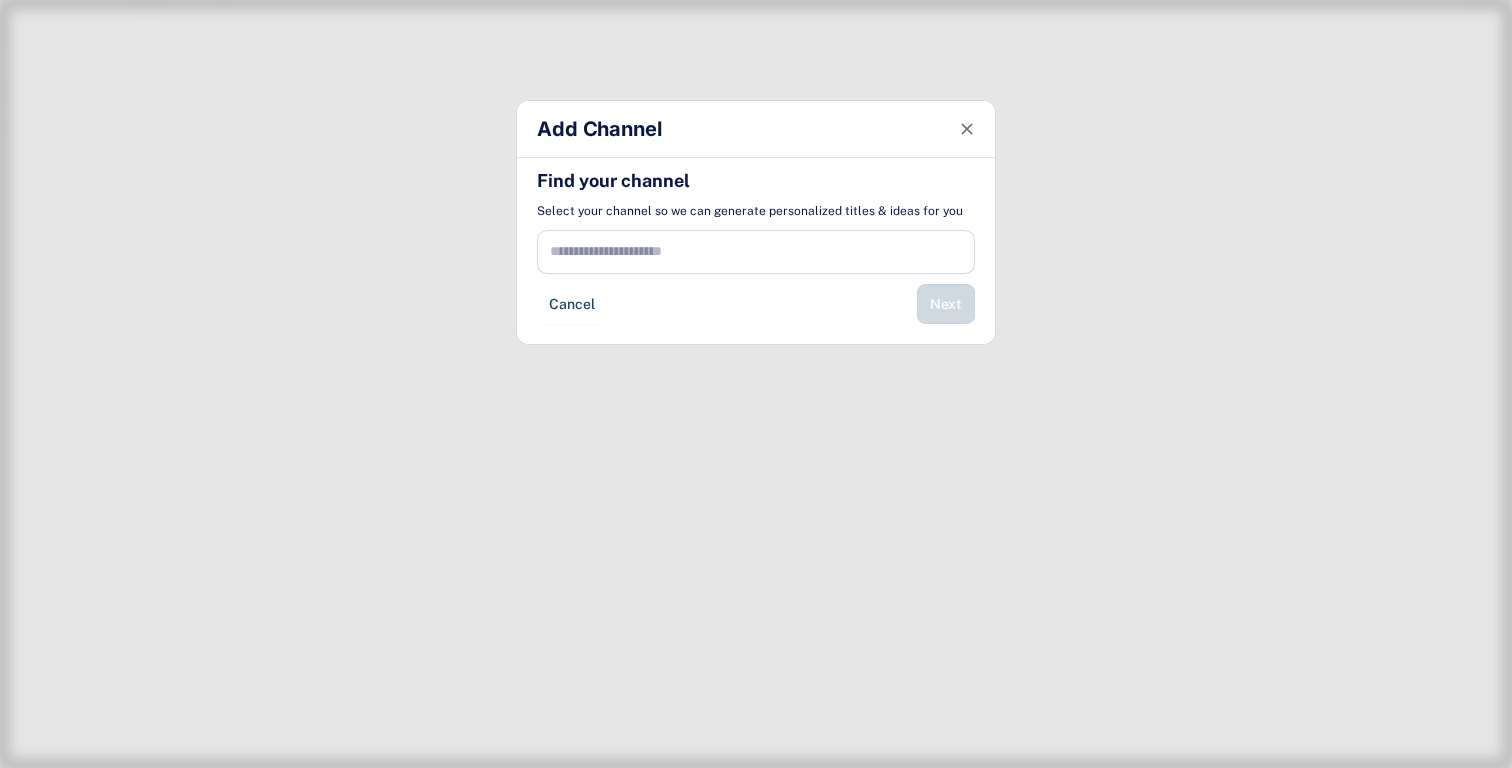 click at bounding box center (756, 252) 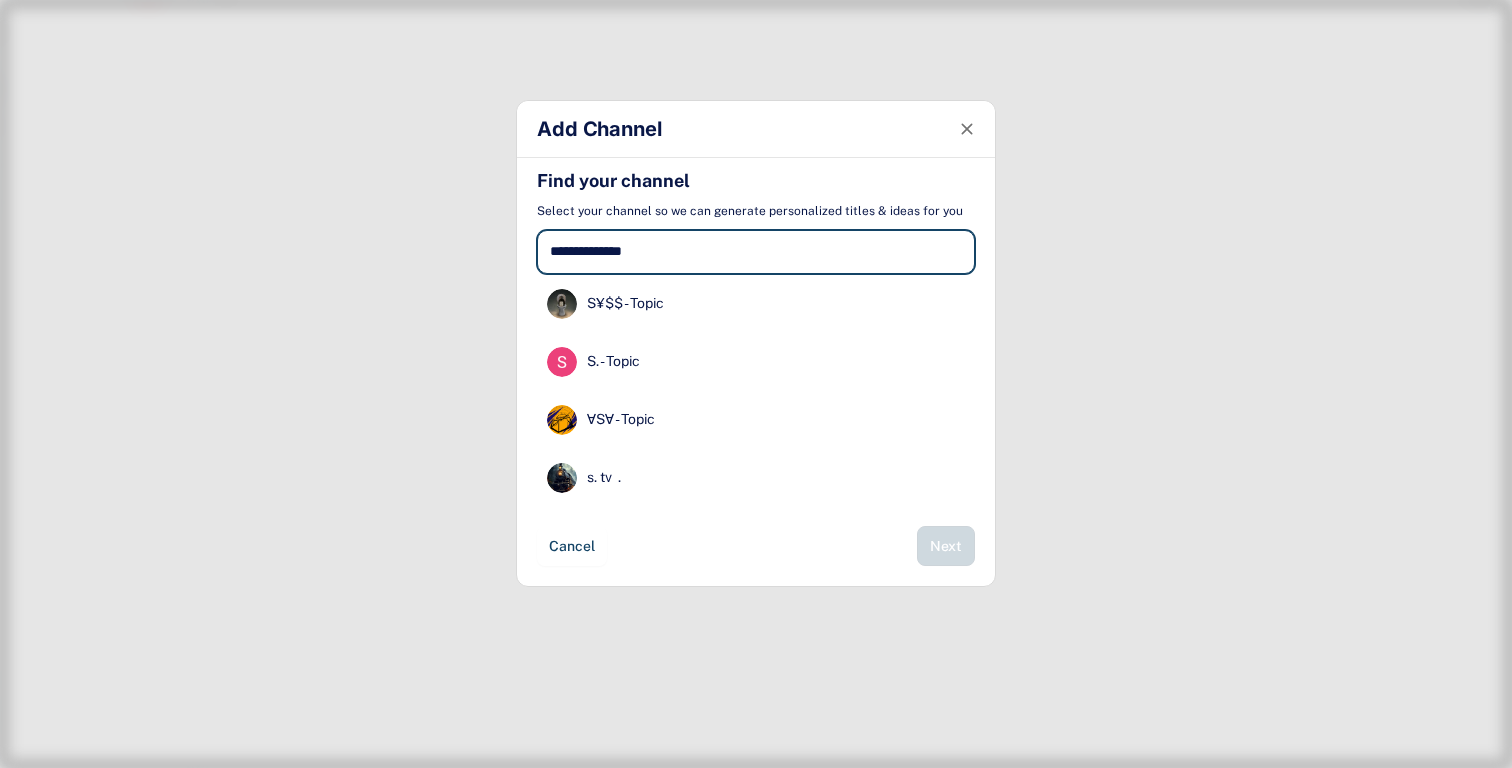 click at bounding box center (756, 252) 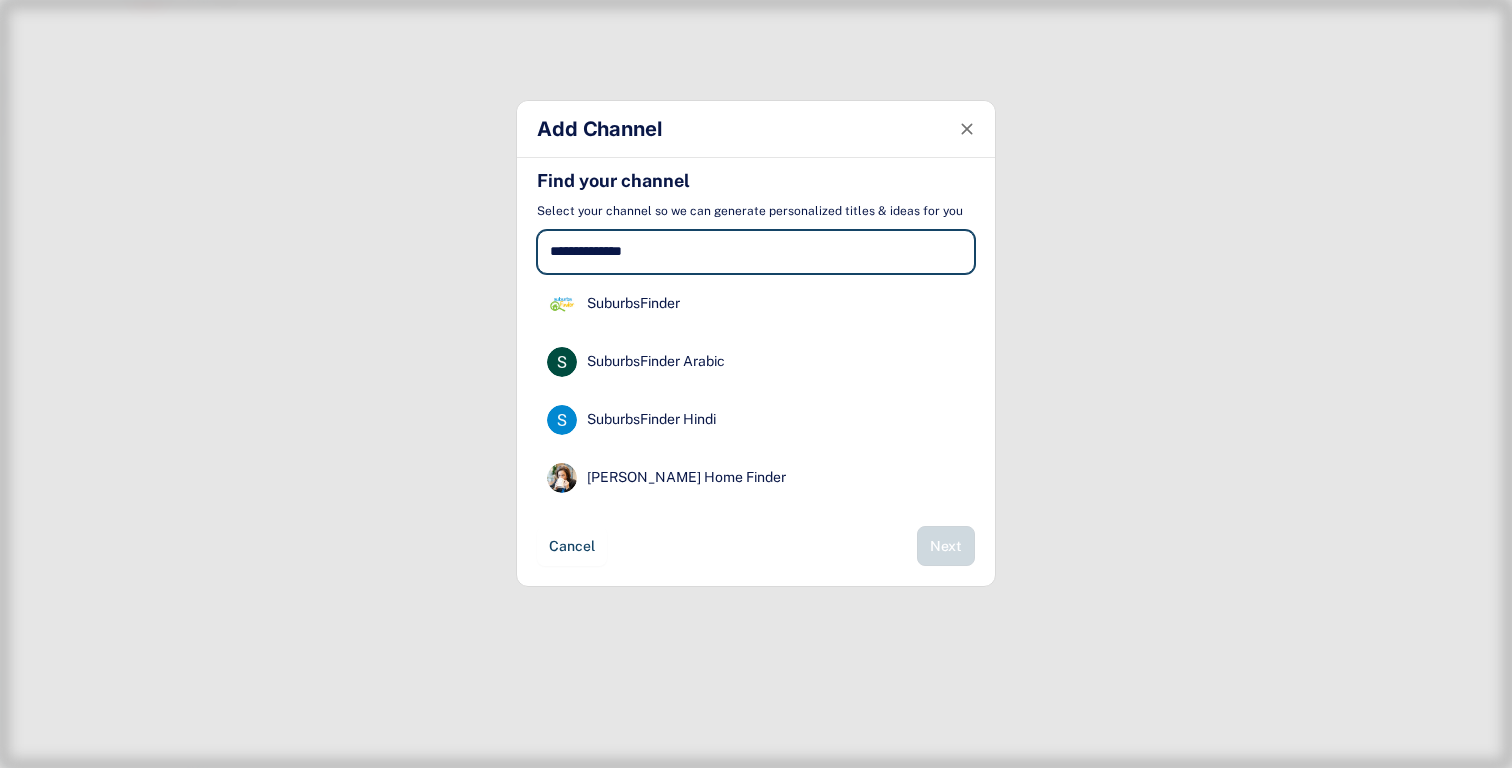 type on "**********" 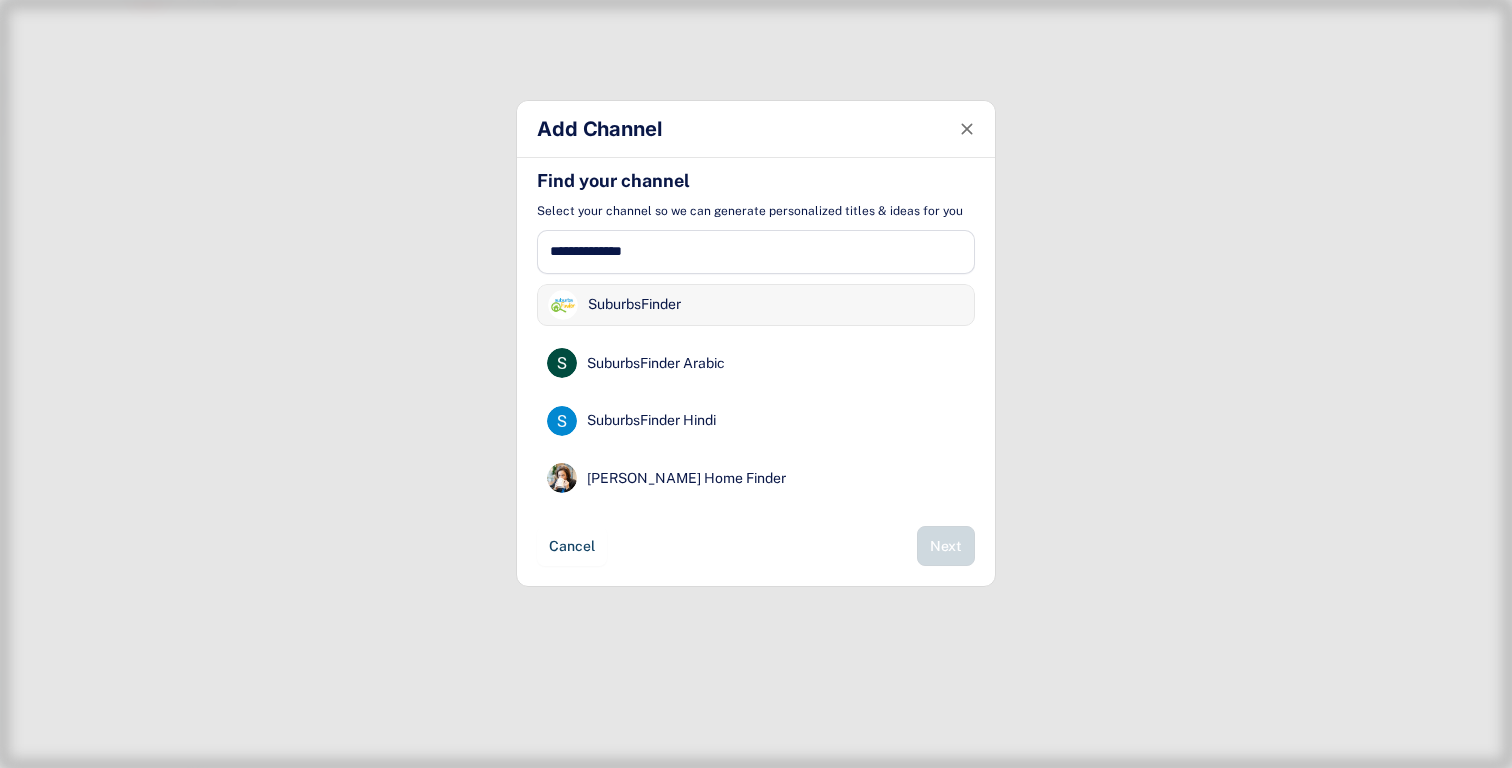 click on "SuburbsFinder" at bounding box center [756, 305] 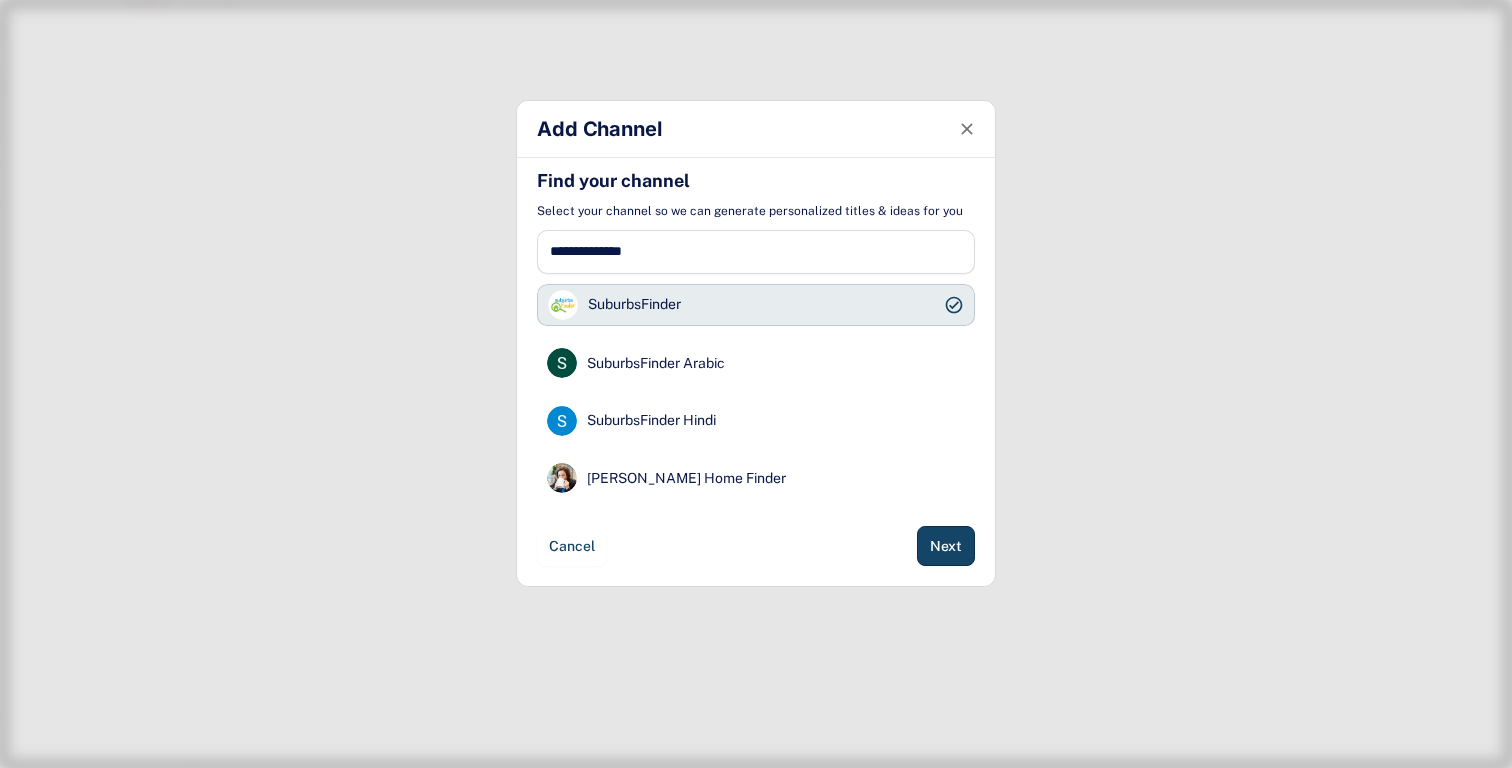 click on "Next" at bounding box center [946, 546] 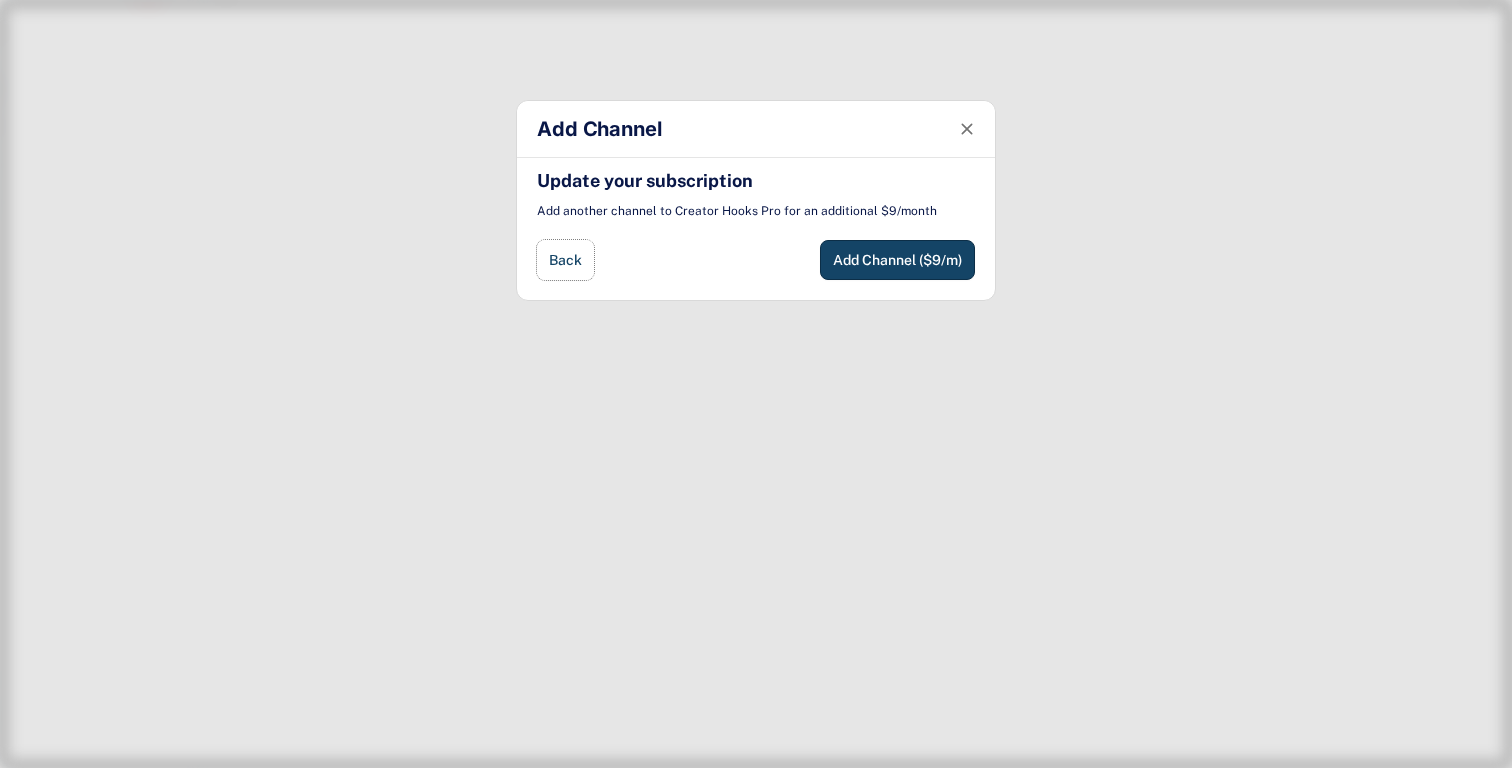 click on "Back" at bounding box center [565, 260] 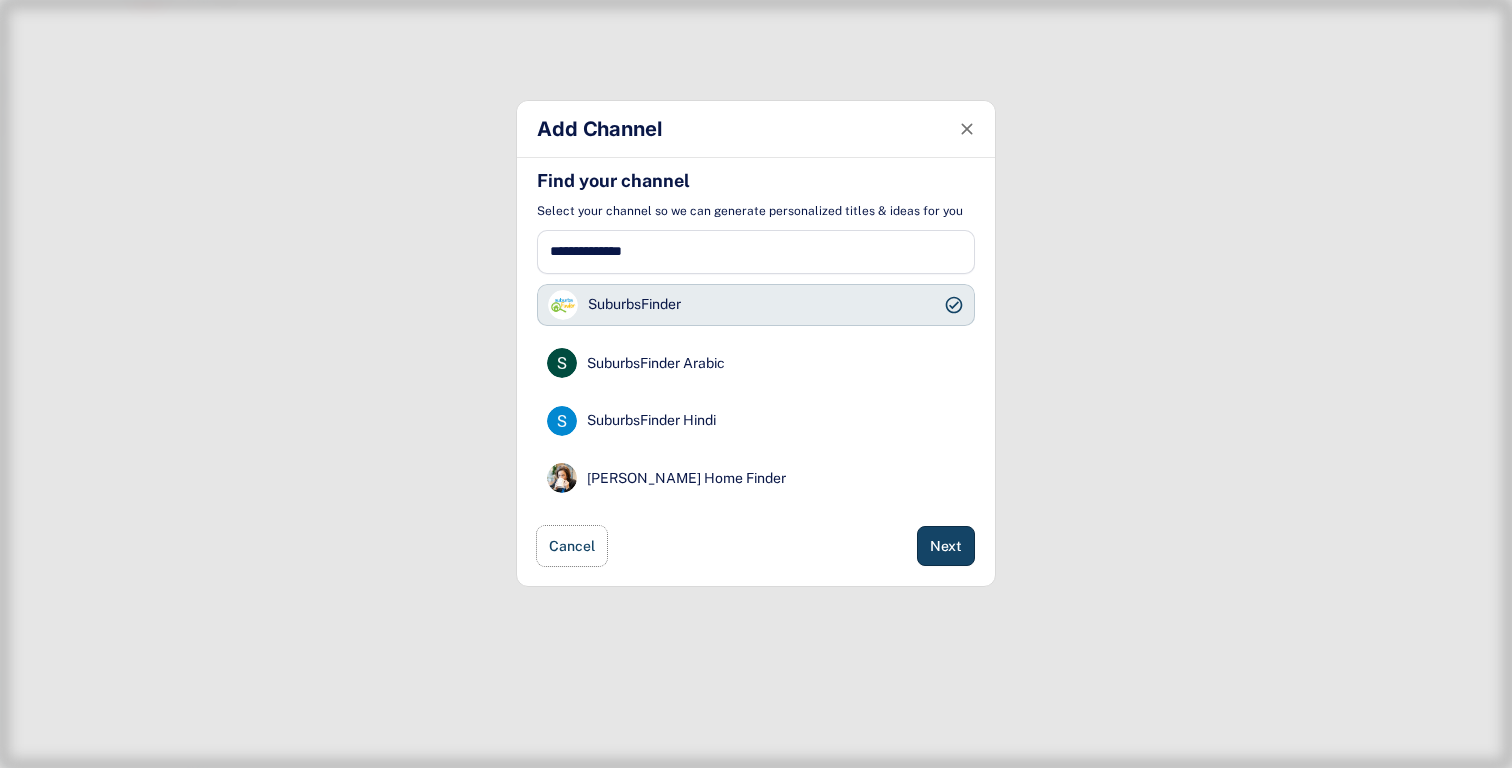 click on "Cancel" at bounding box center (572, 546) 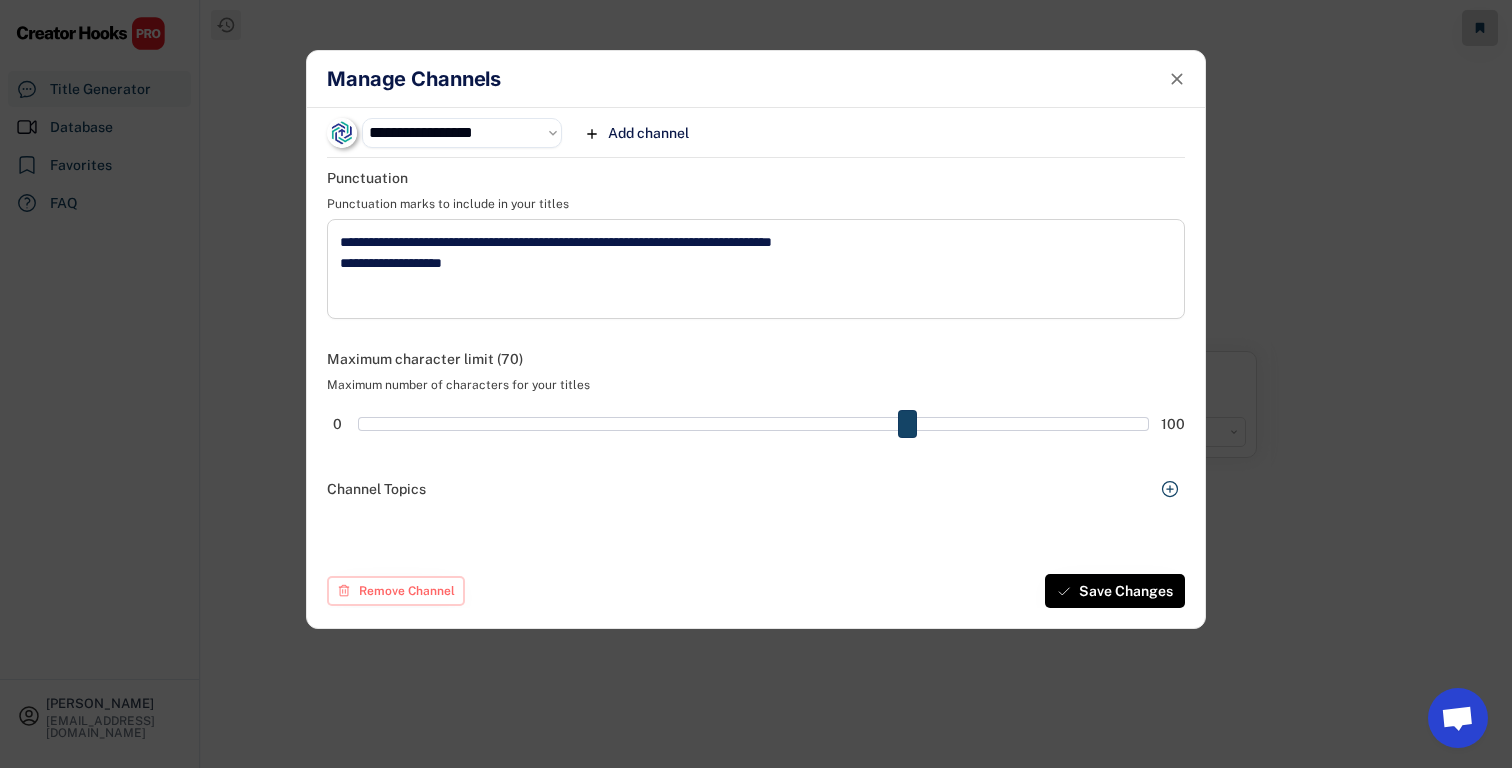 click on "**********" at bounding box center [462, 133] 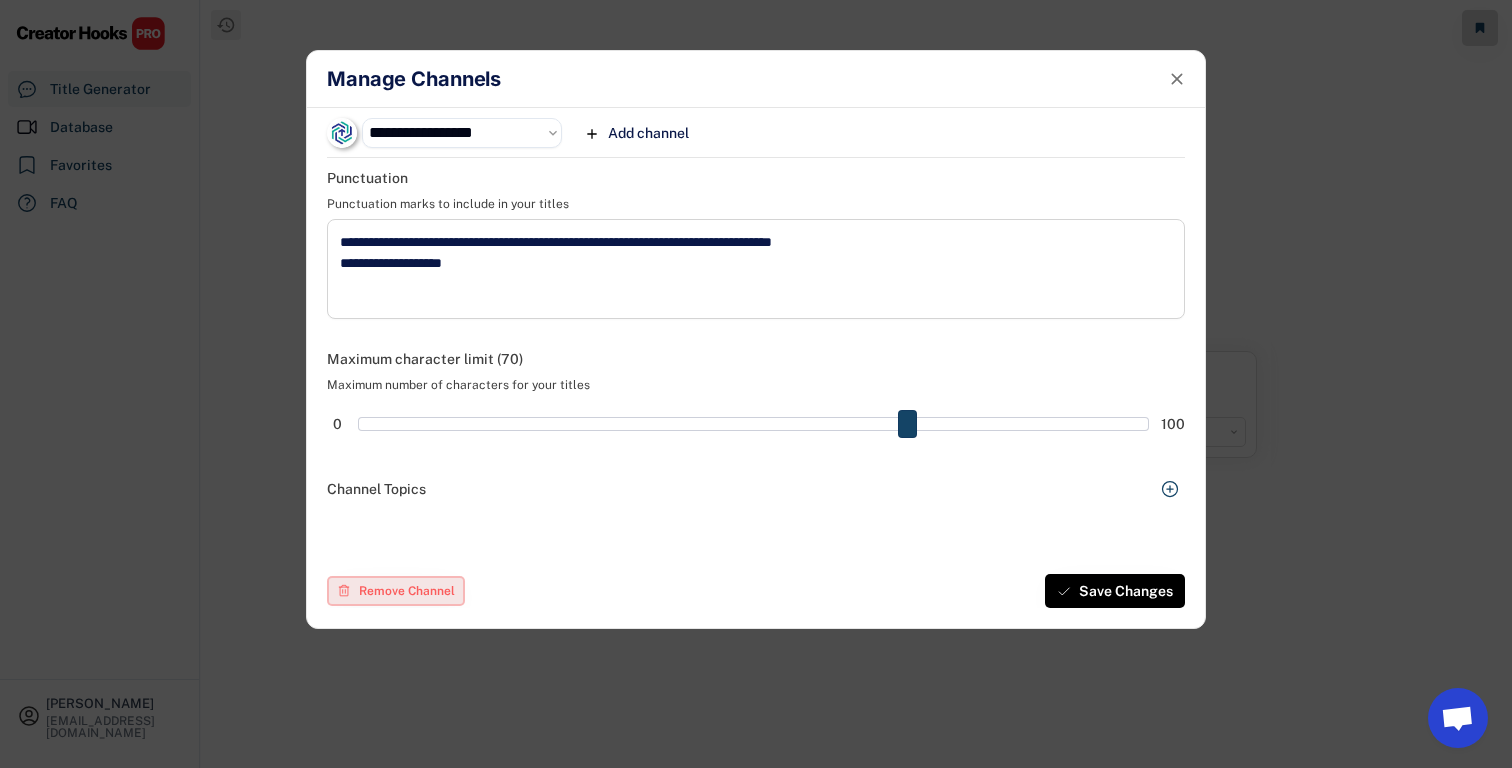 click on "Remove Channel" at bounding box center [407, 591] 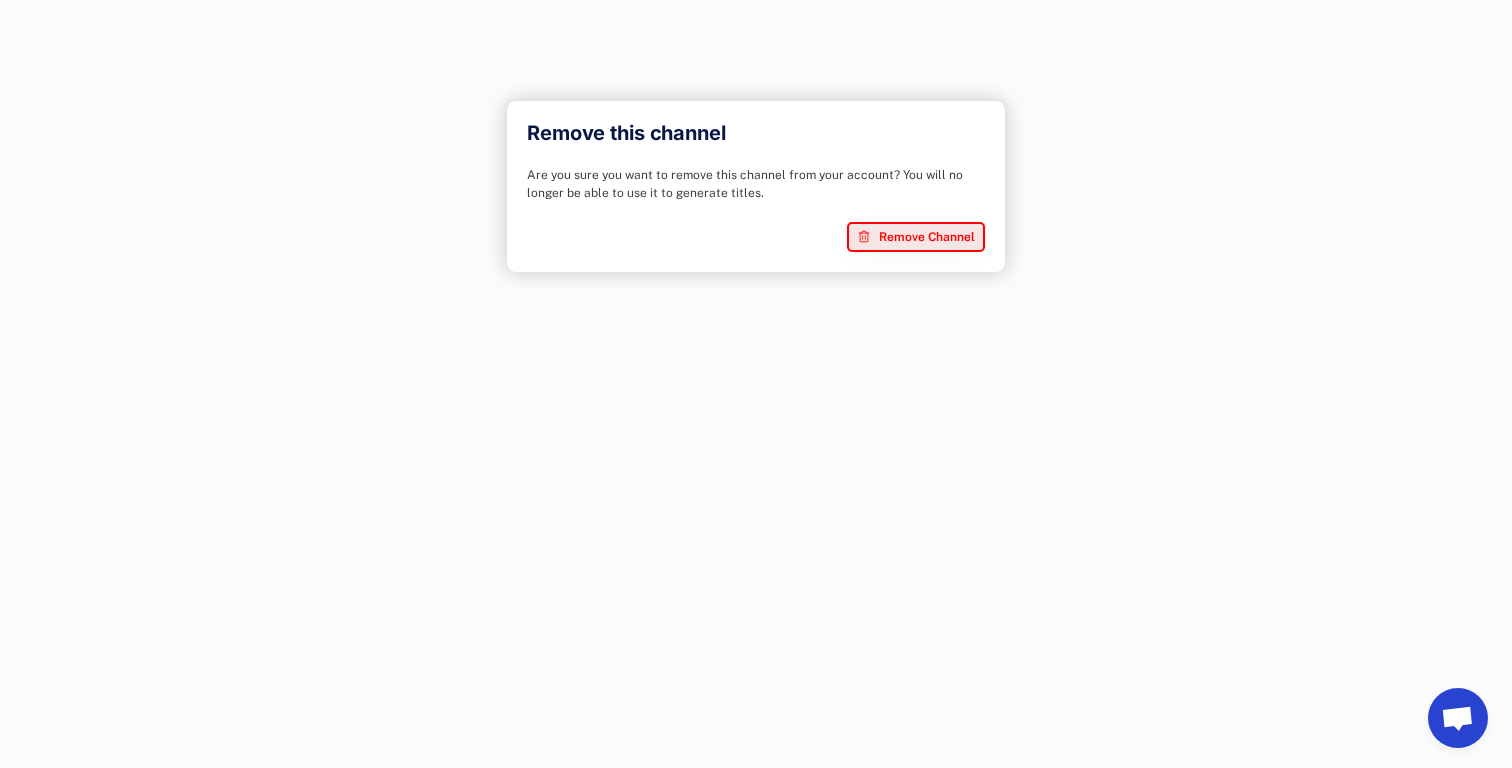 click on "Remove Channel" at bounding box center [927, 237] 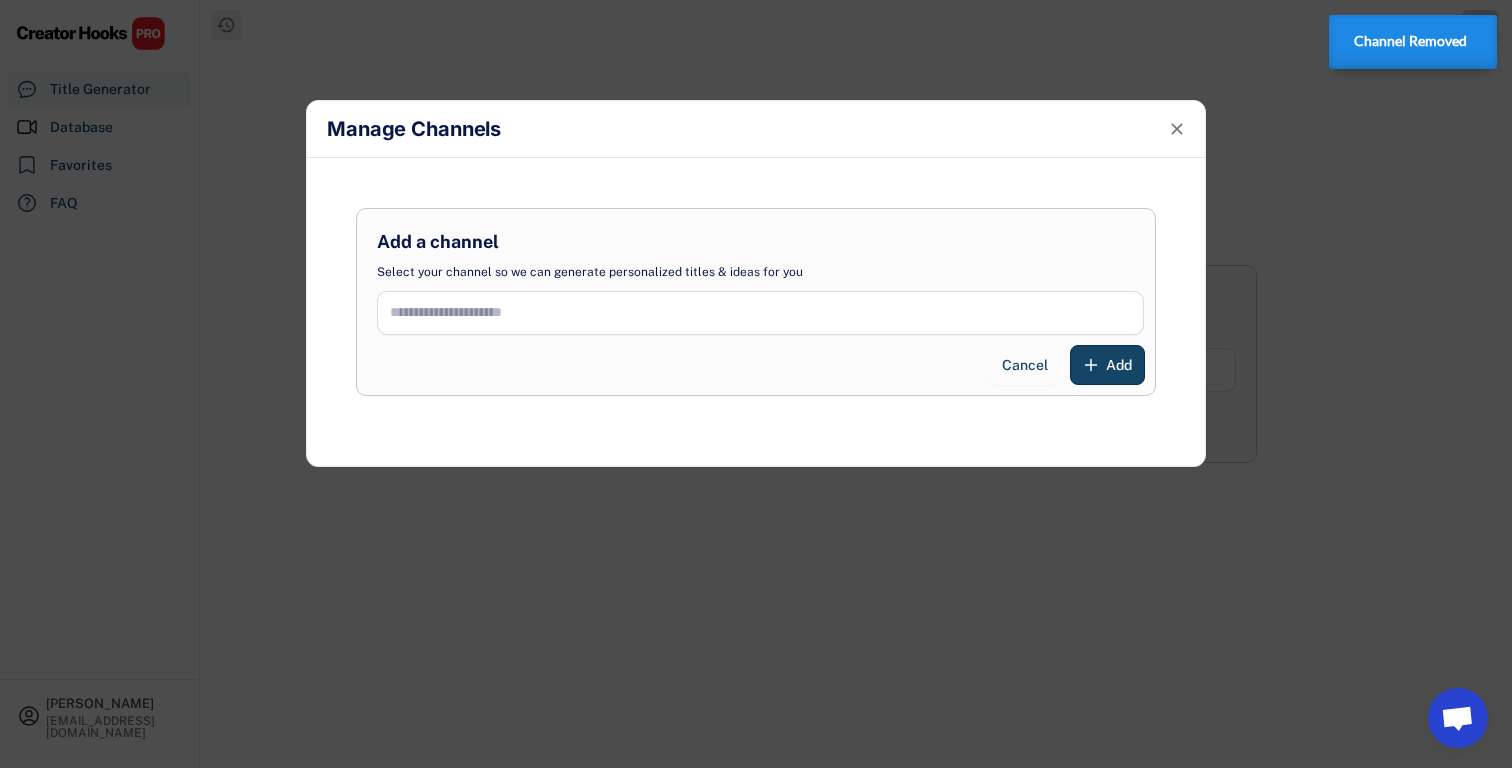 click at bounding box center (760, 313) 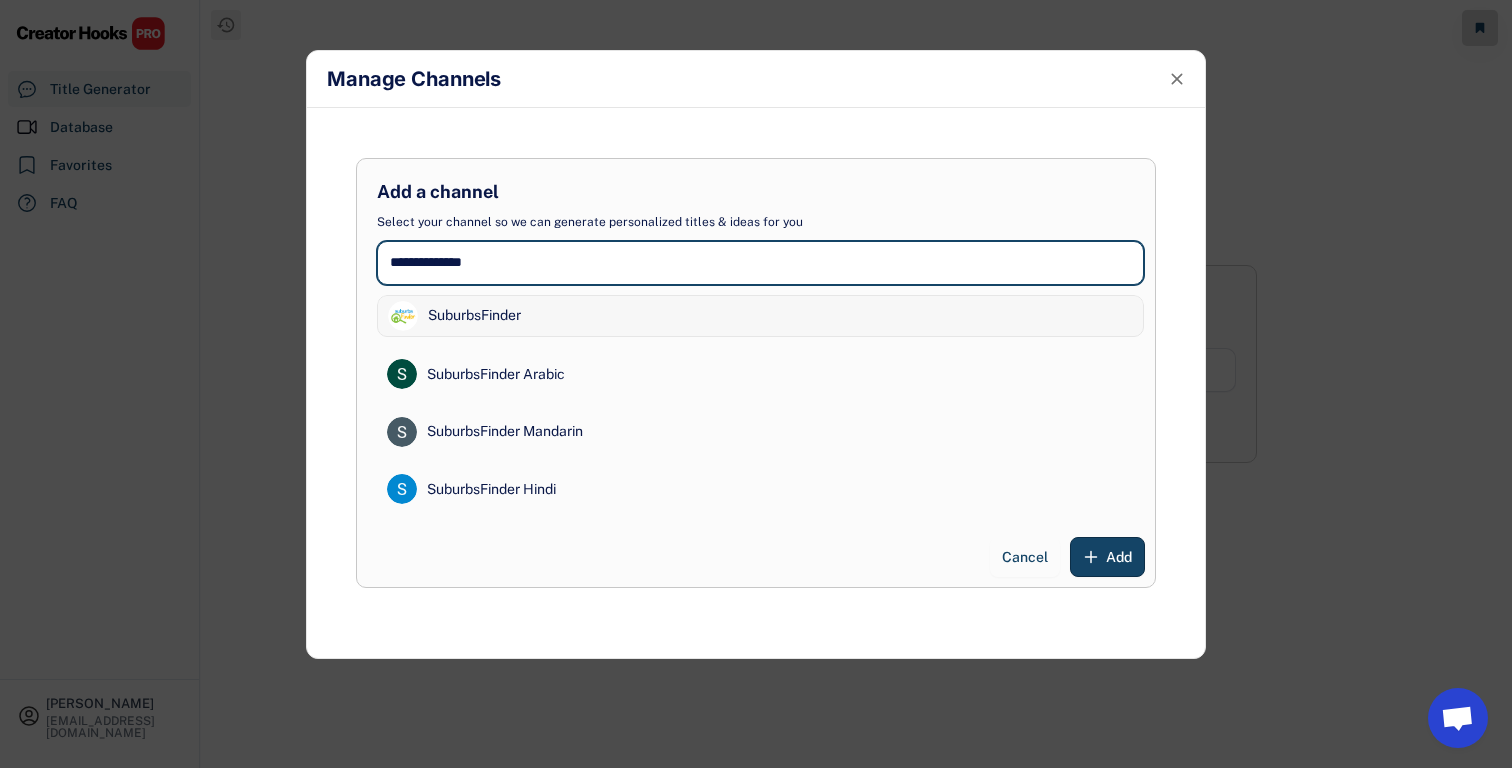 type on "**********" 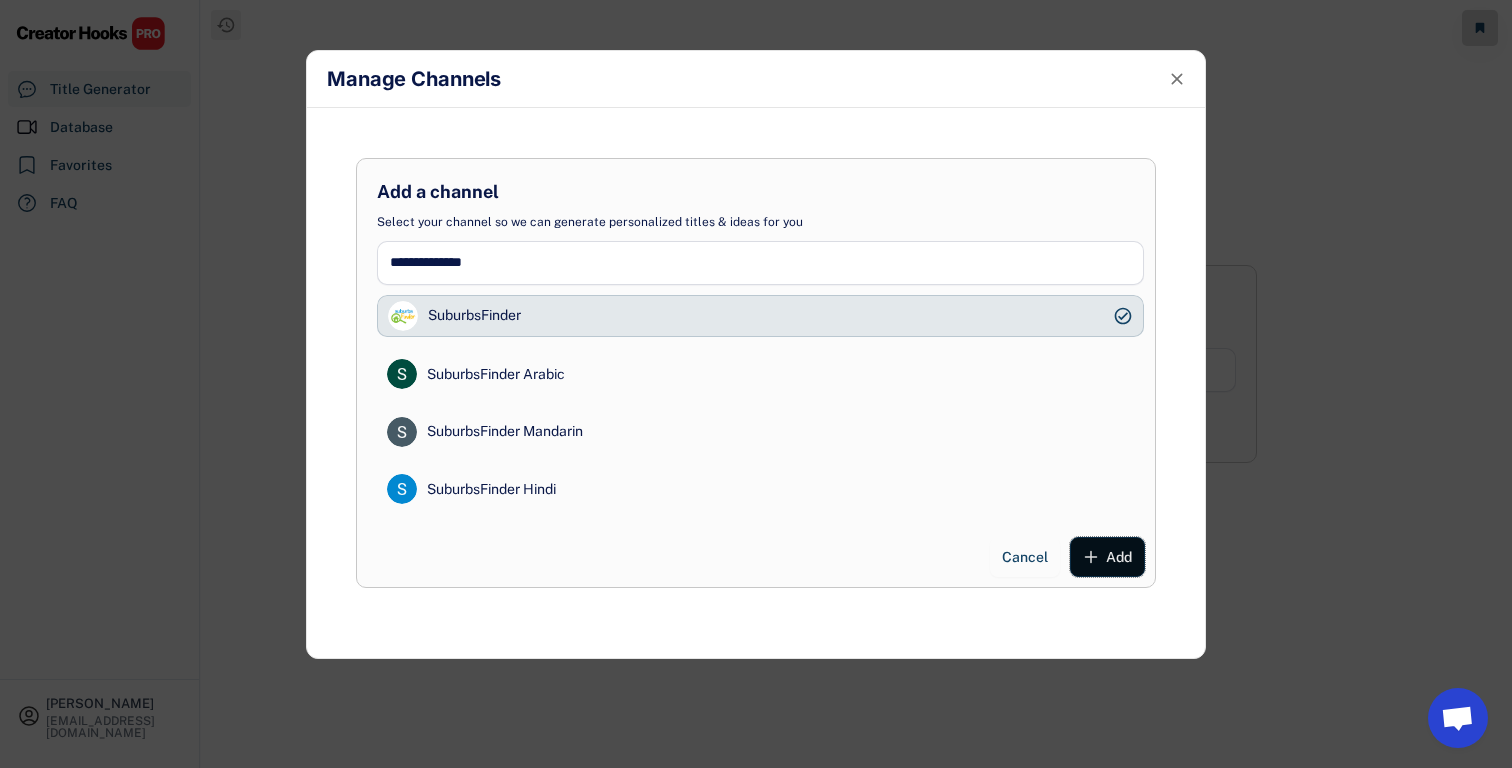 click 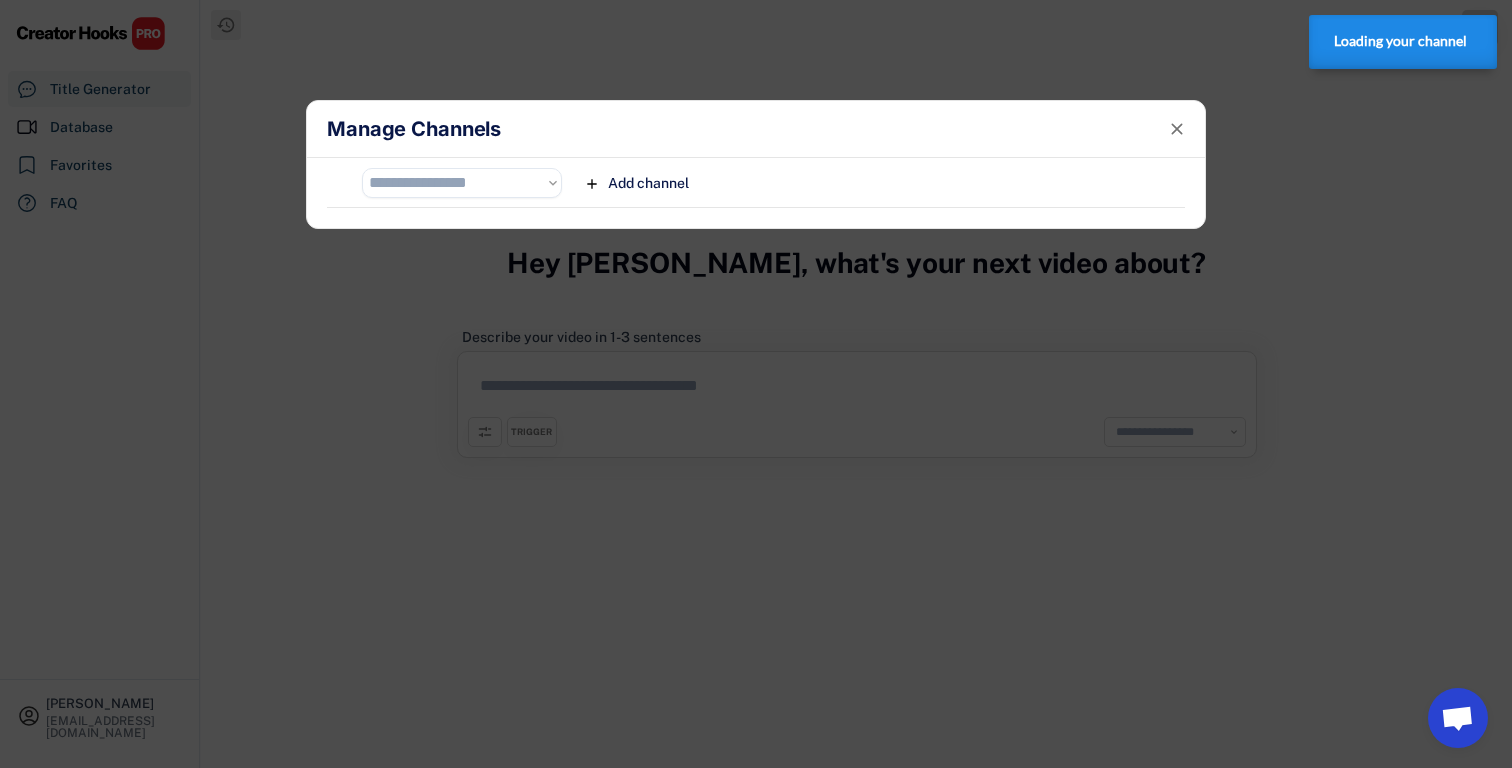 click on "**********" at bounding box center [462, 183] 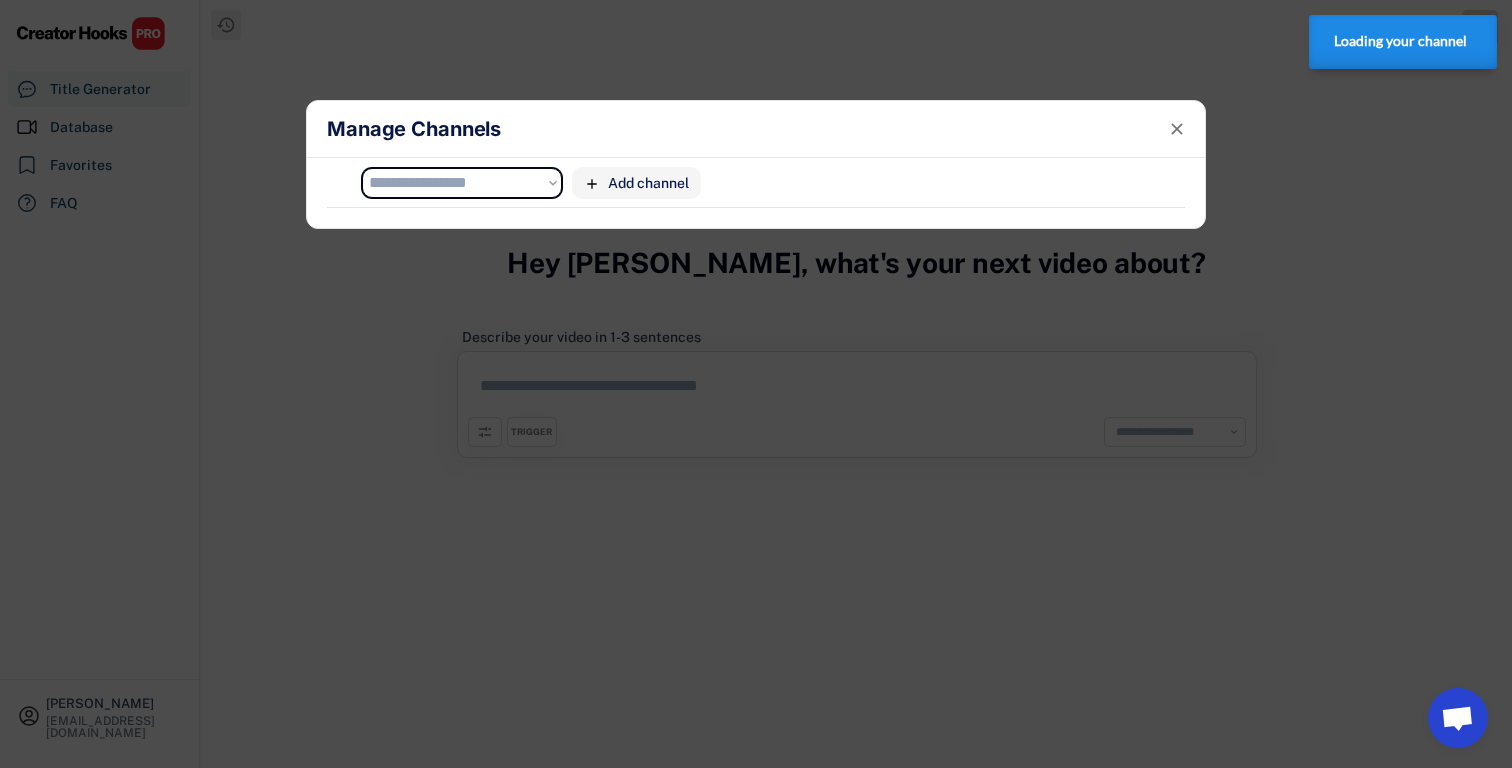 click on "Add channel" at bounding box center (648, 183) 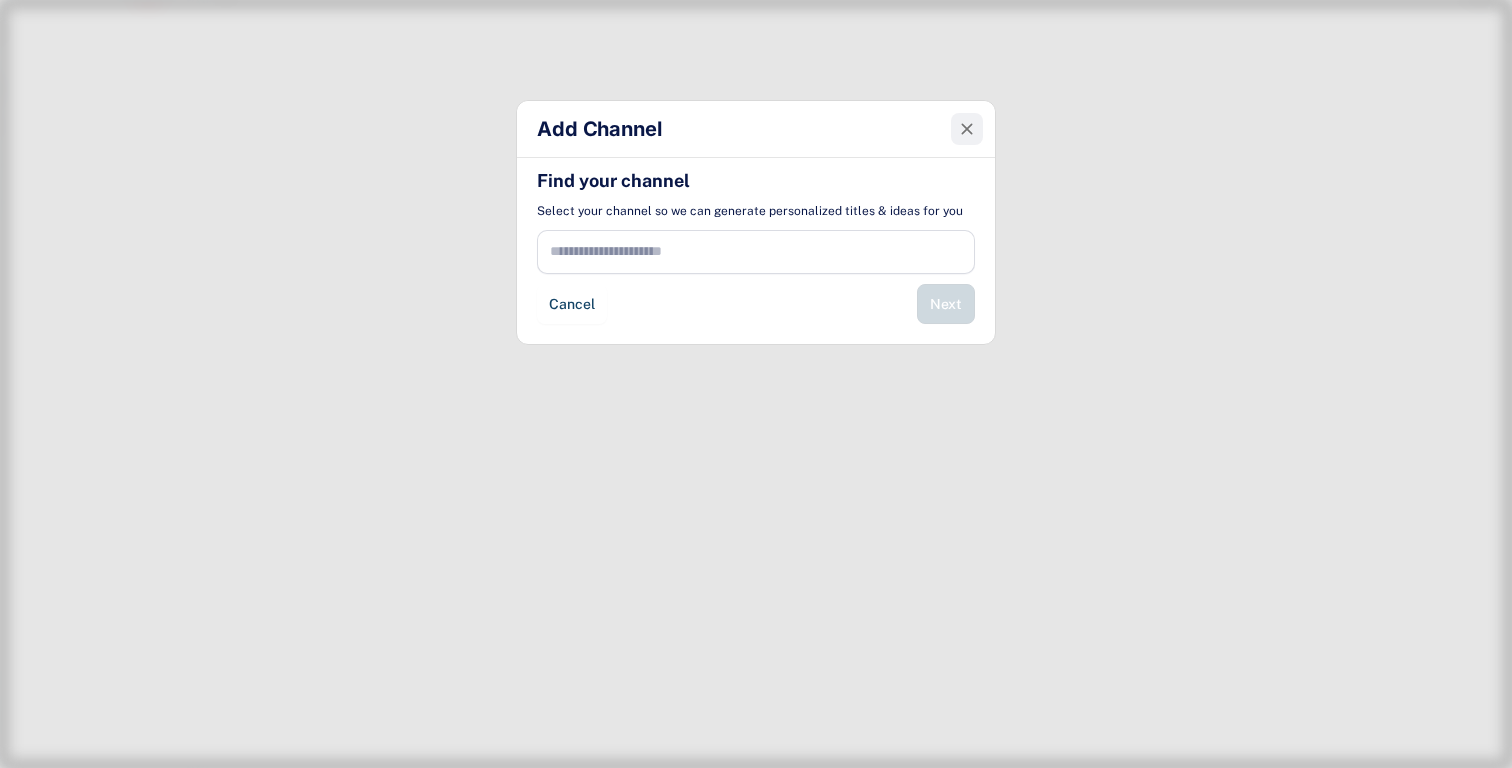click 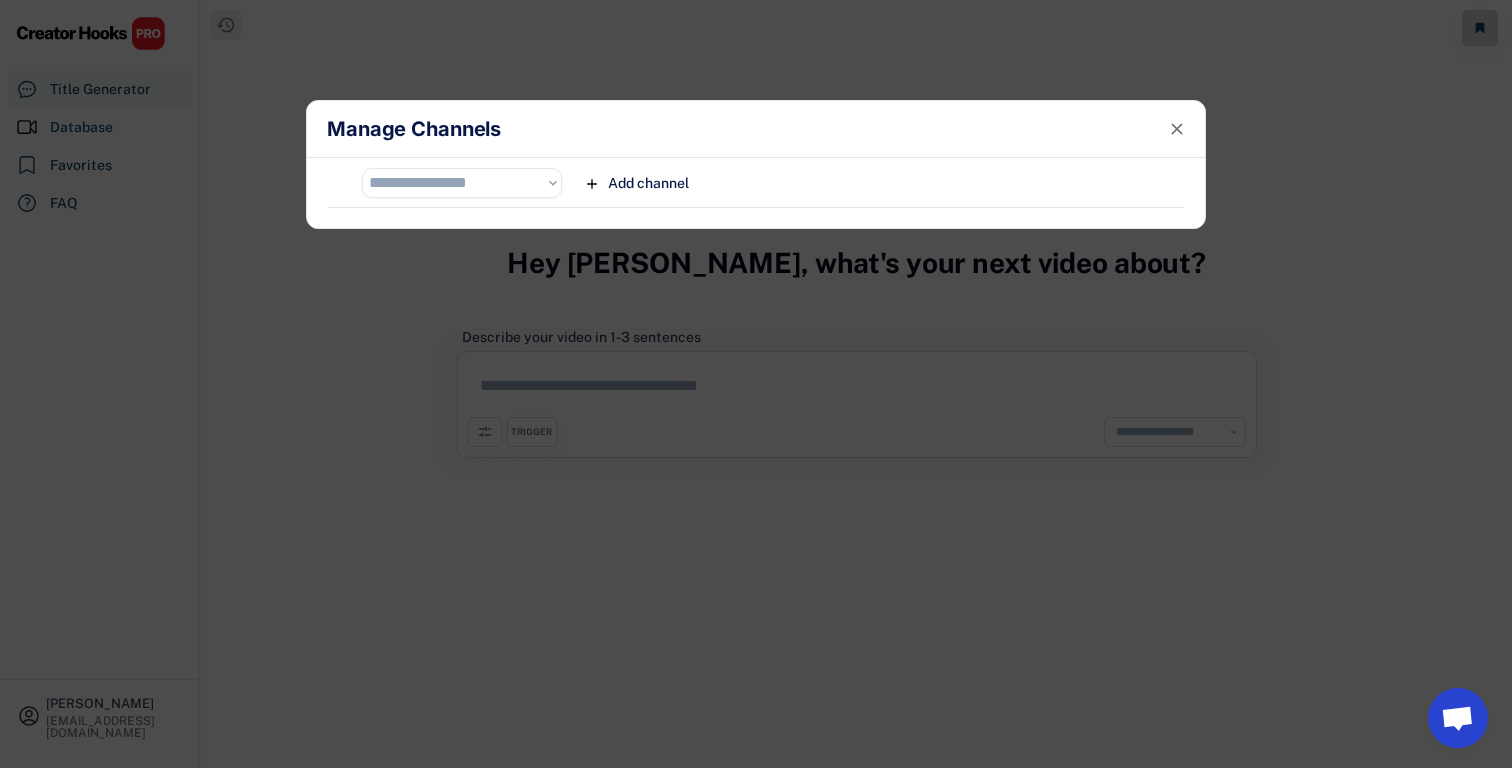 click on "**********" at bounding box center [462, 183] 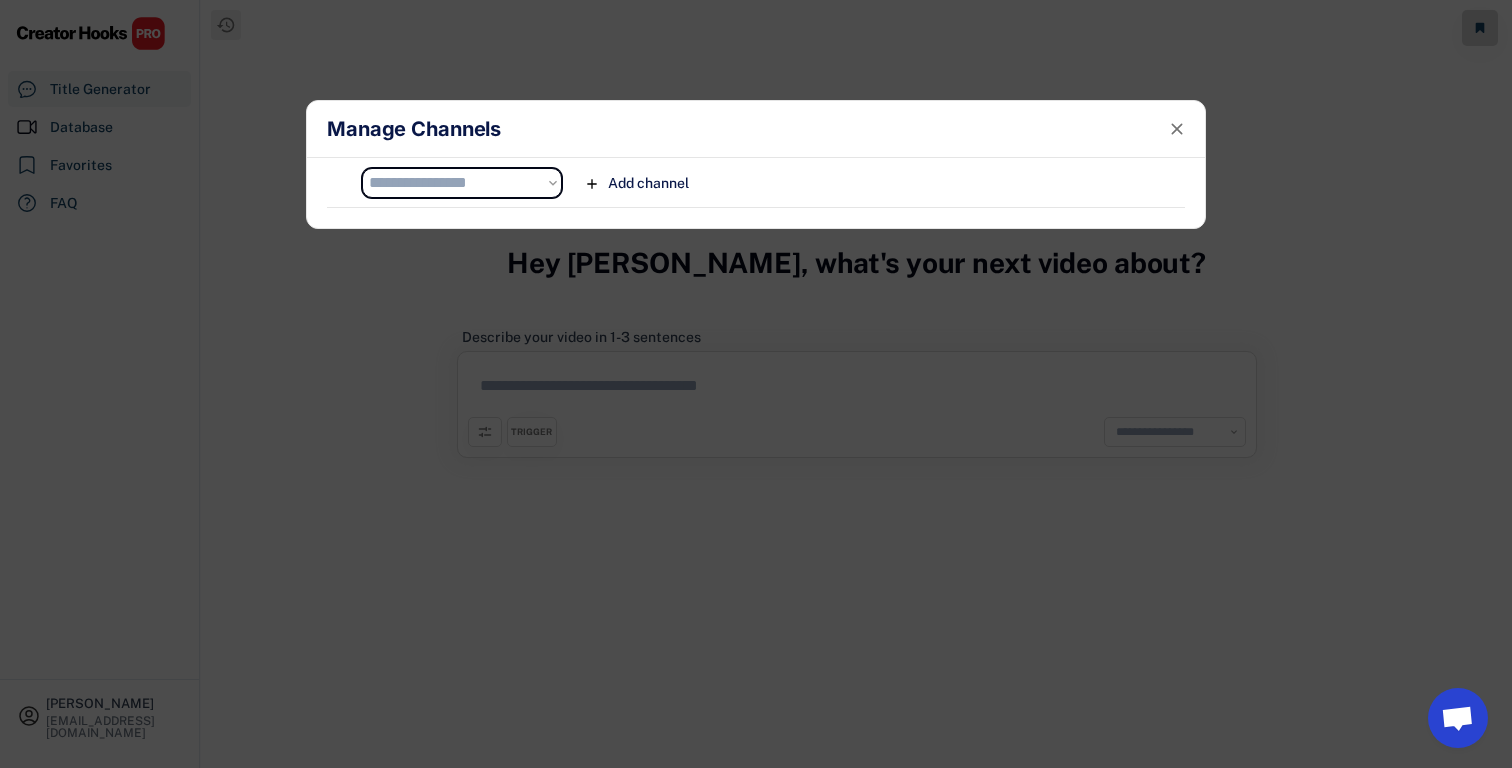 select on "**********" 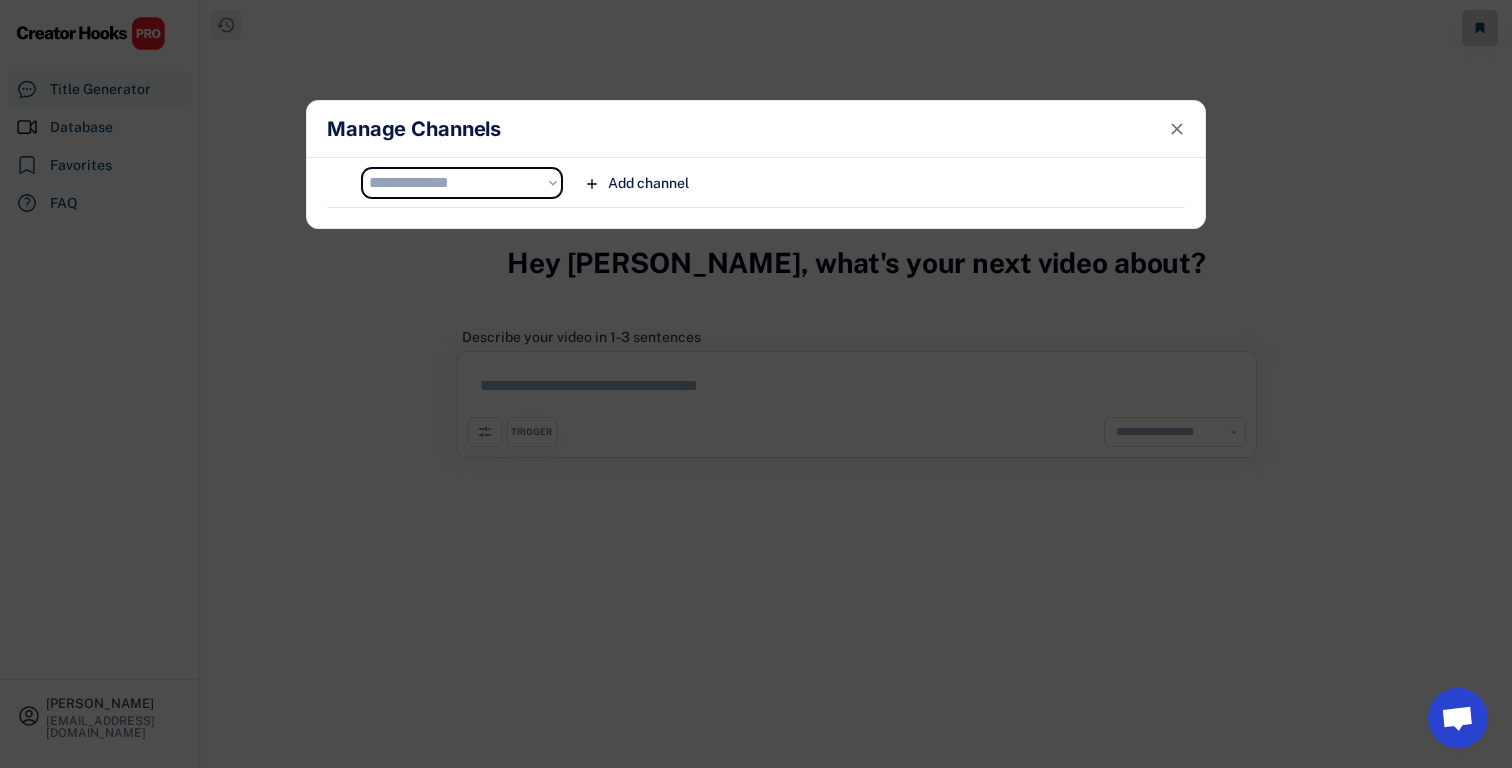 type on "**********" 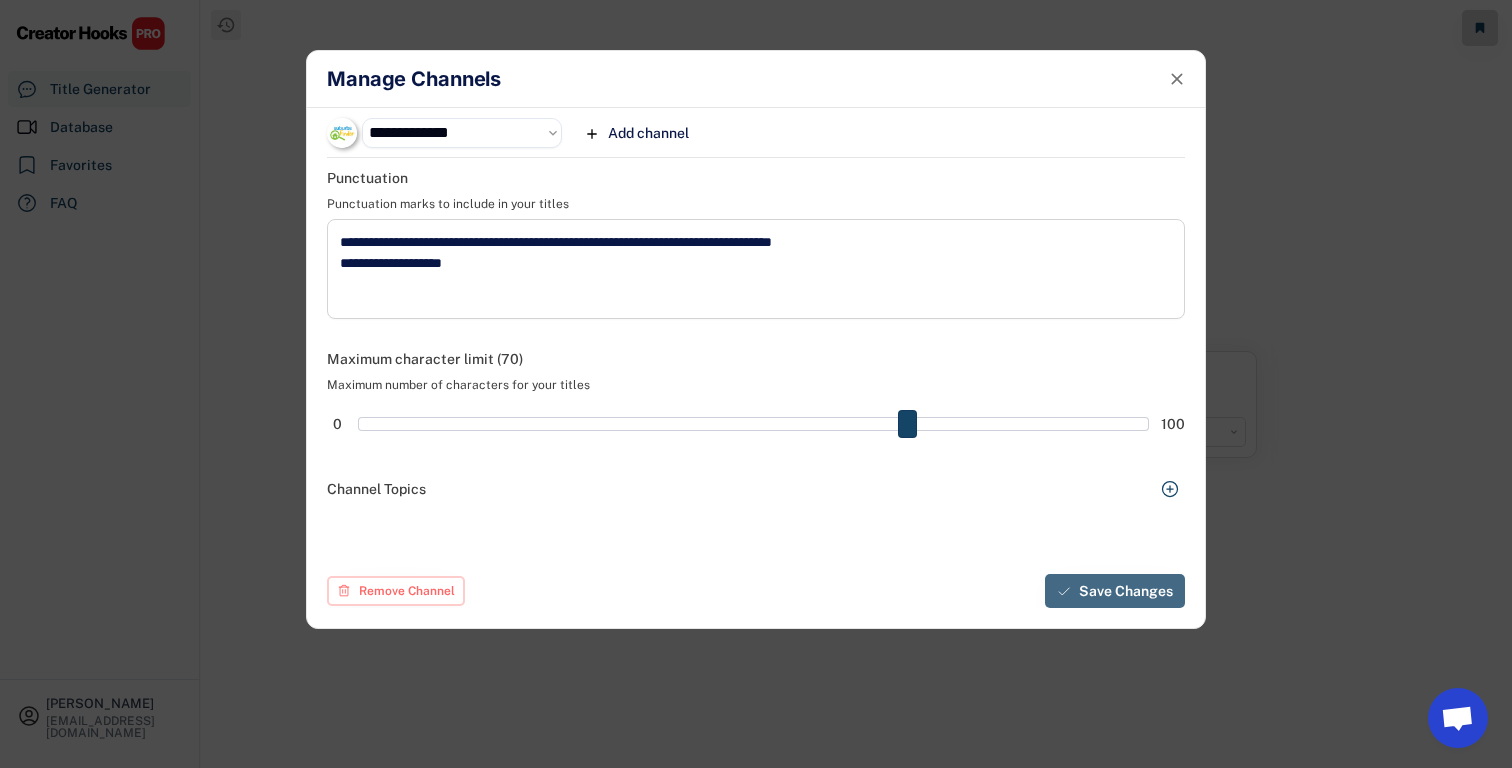 click on "Save Changes" at bounding box center (1115, 591) 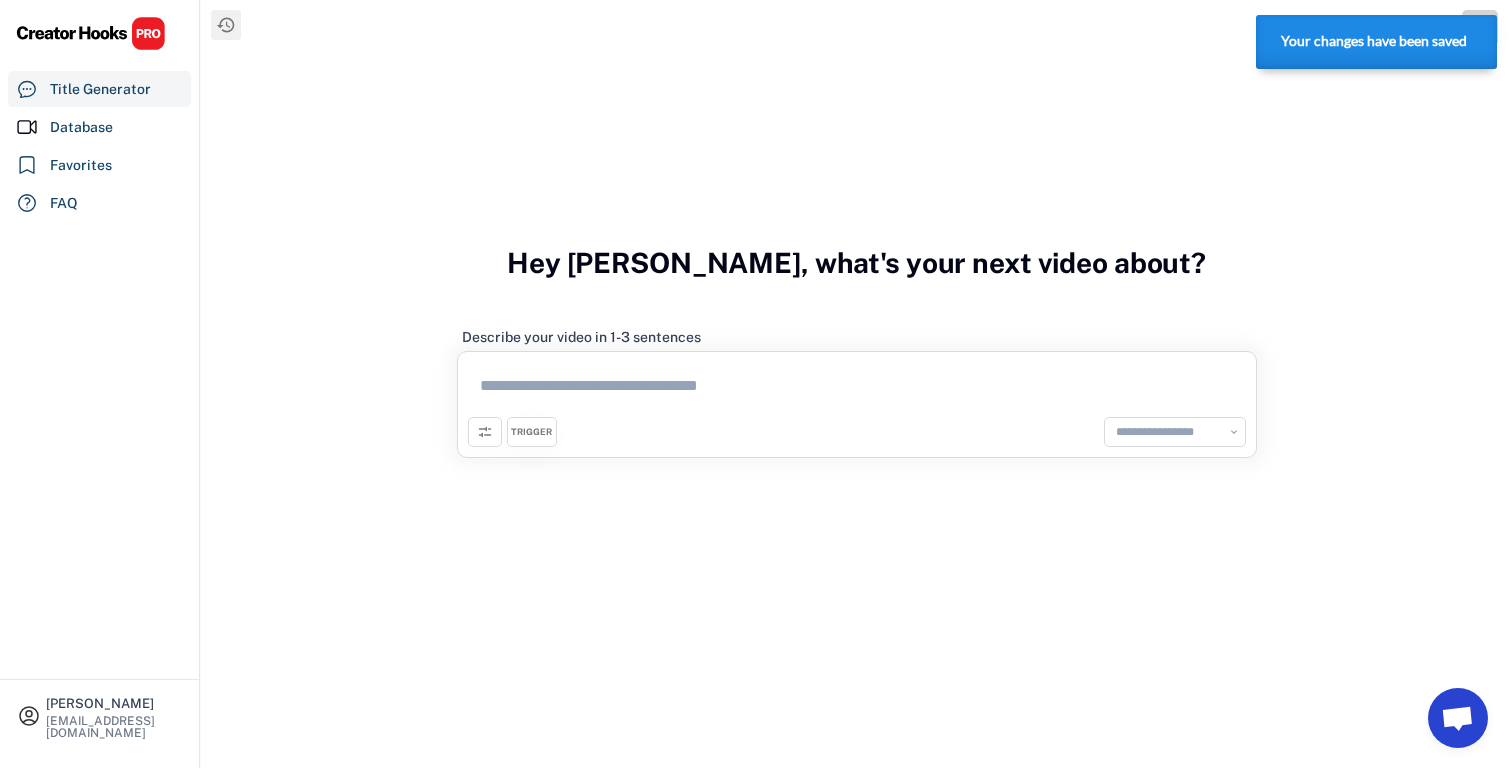 click at bounding box center [857, 389] 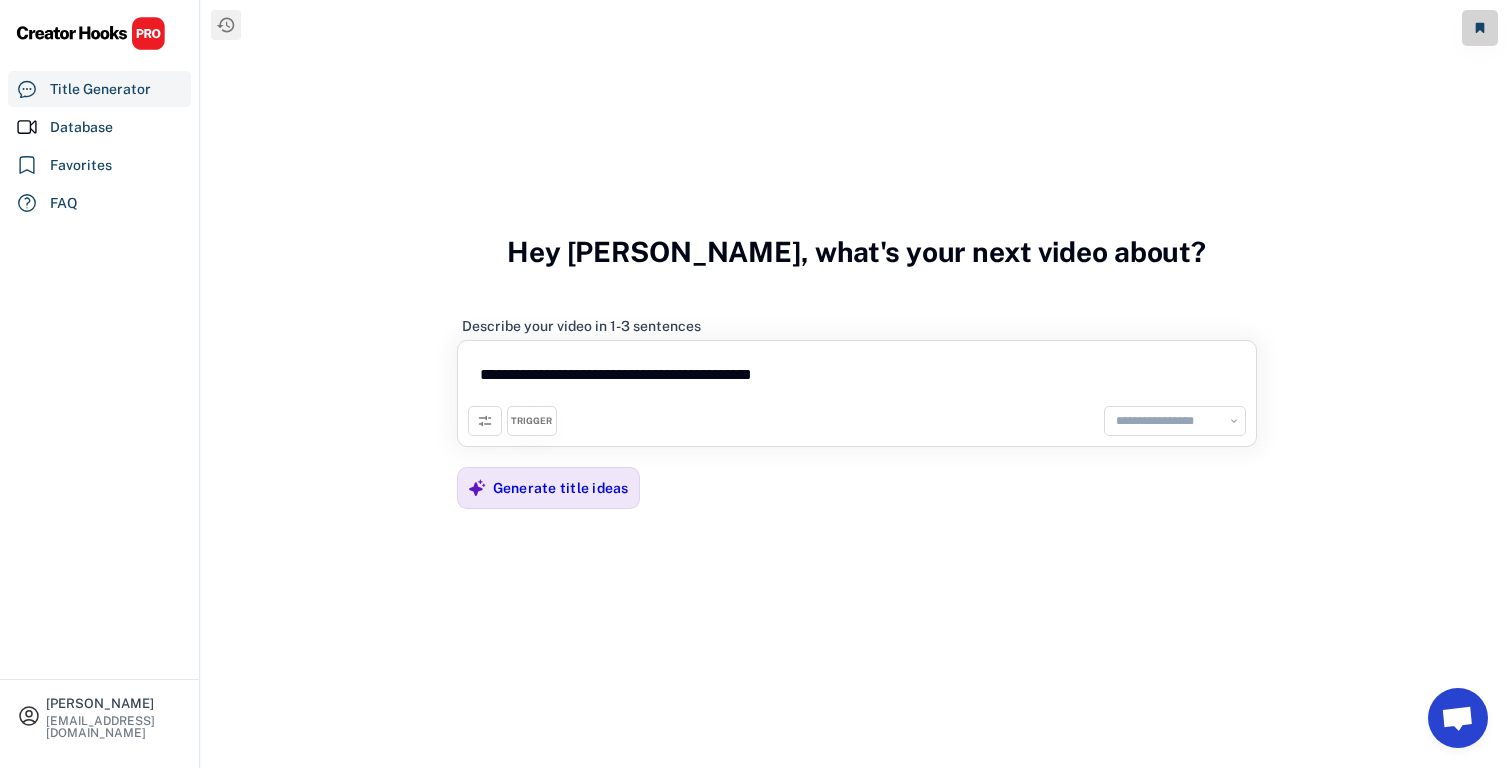 type on "**********" 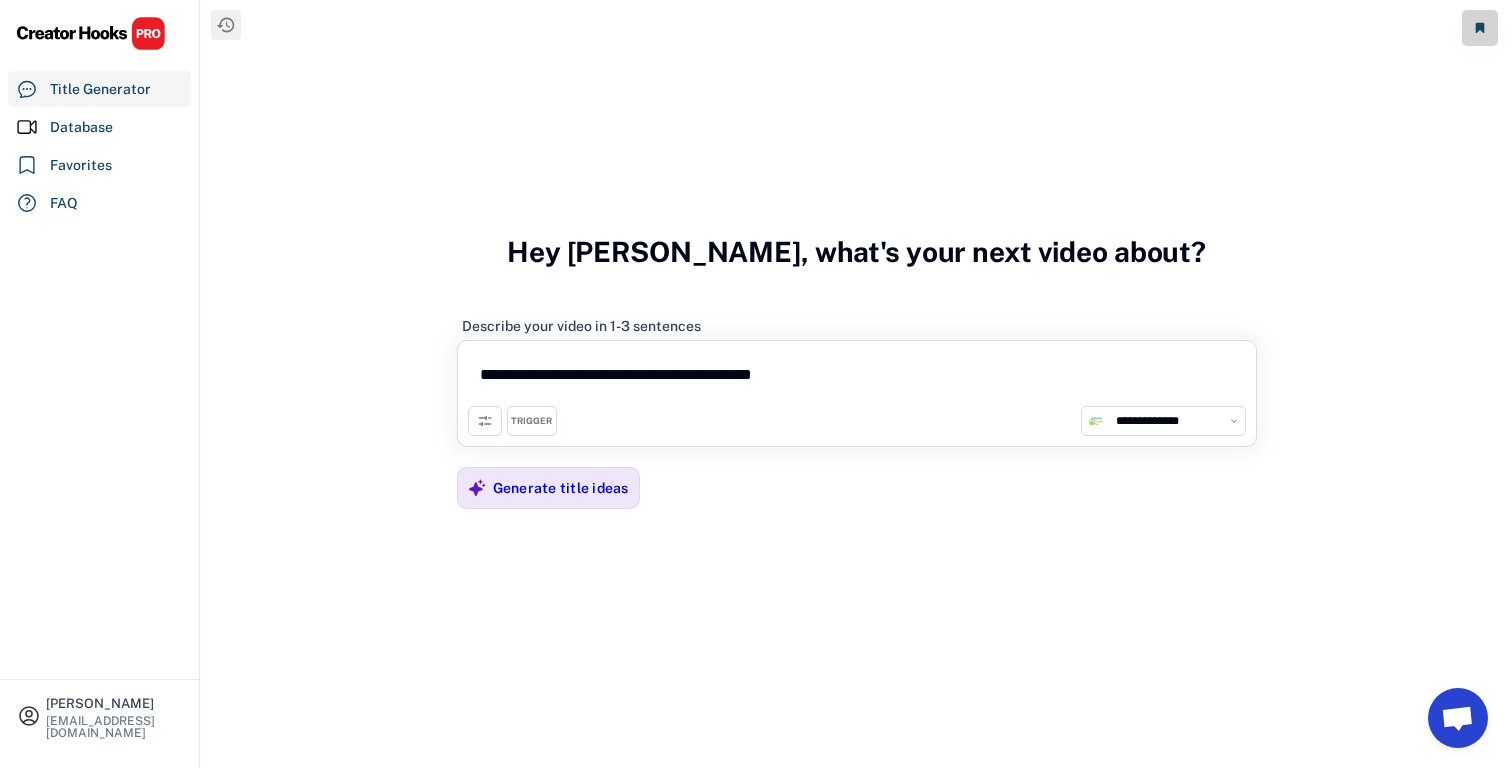 click on "**********" at bounding box center (857, 378) 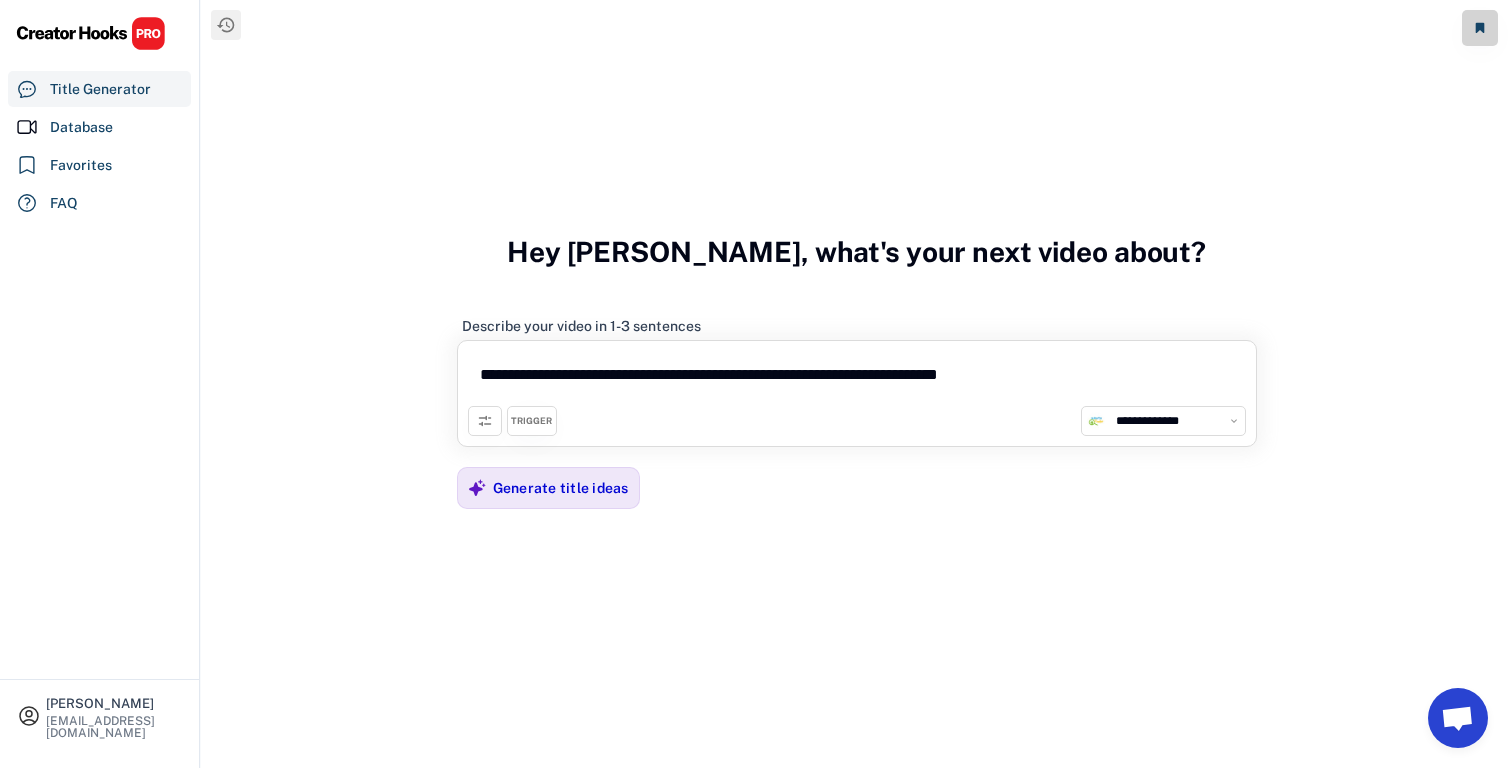 type on "**********" 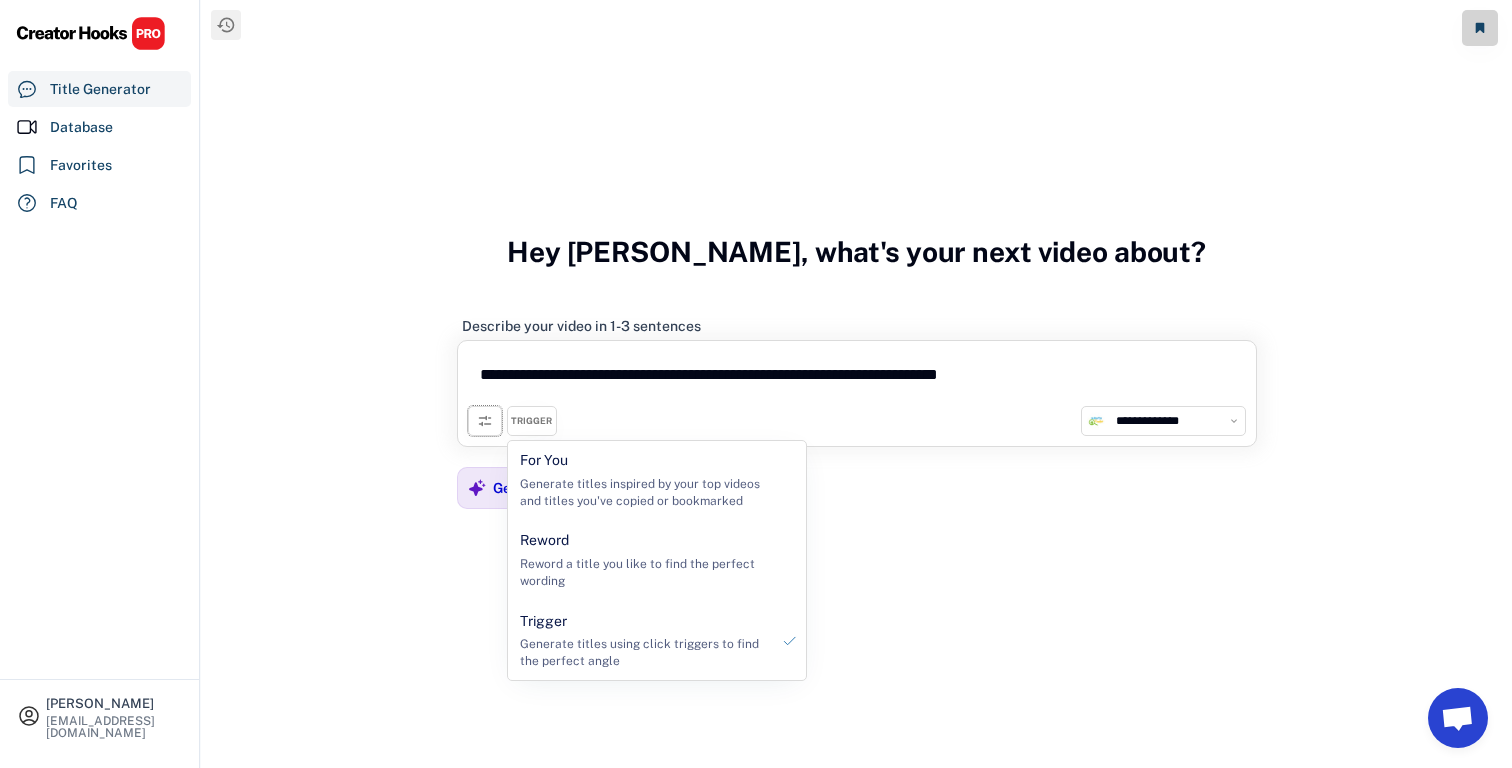 click at bounding box center [485, 421] 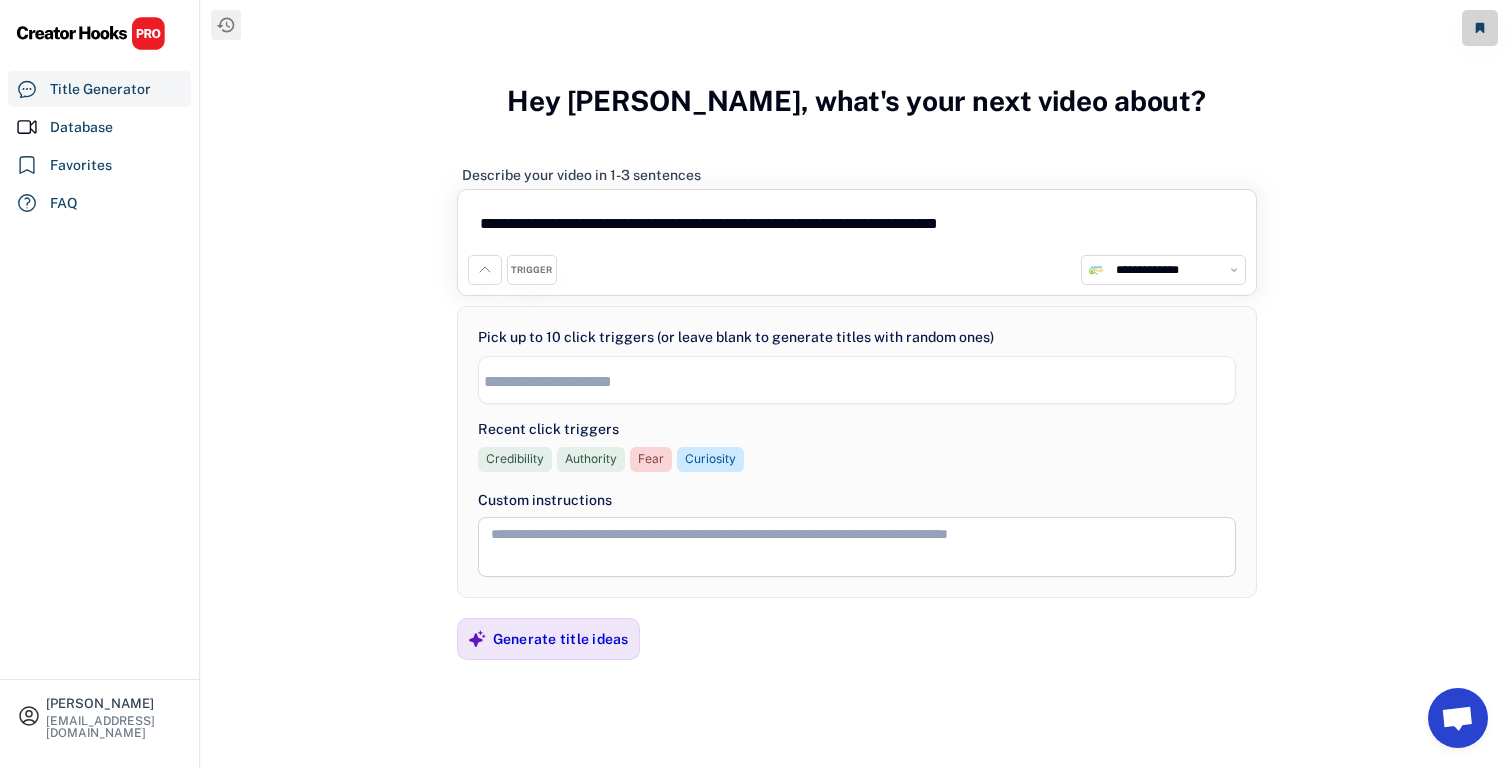 click at bounding box center (862, 381) 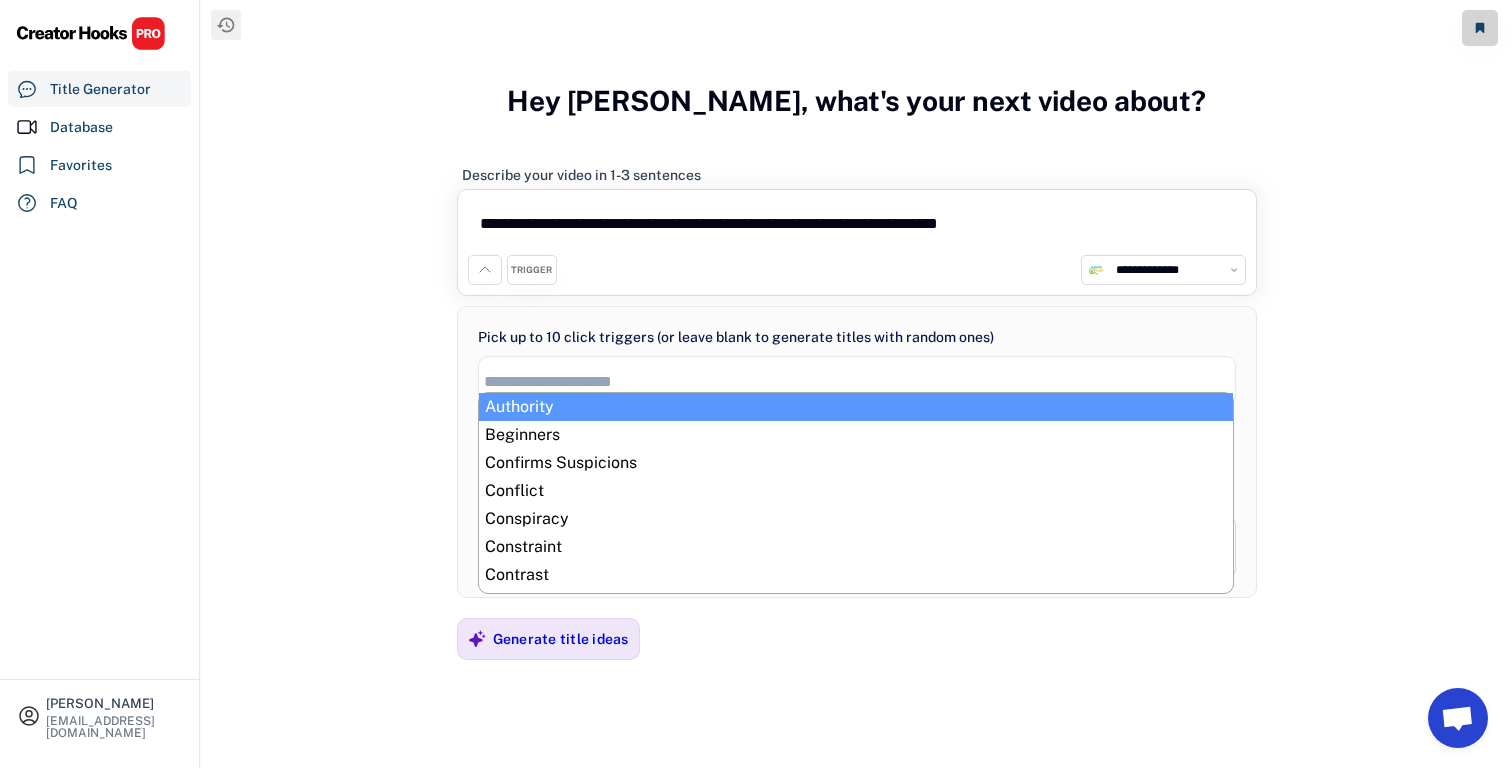 select on "**********" 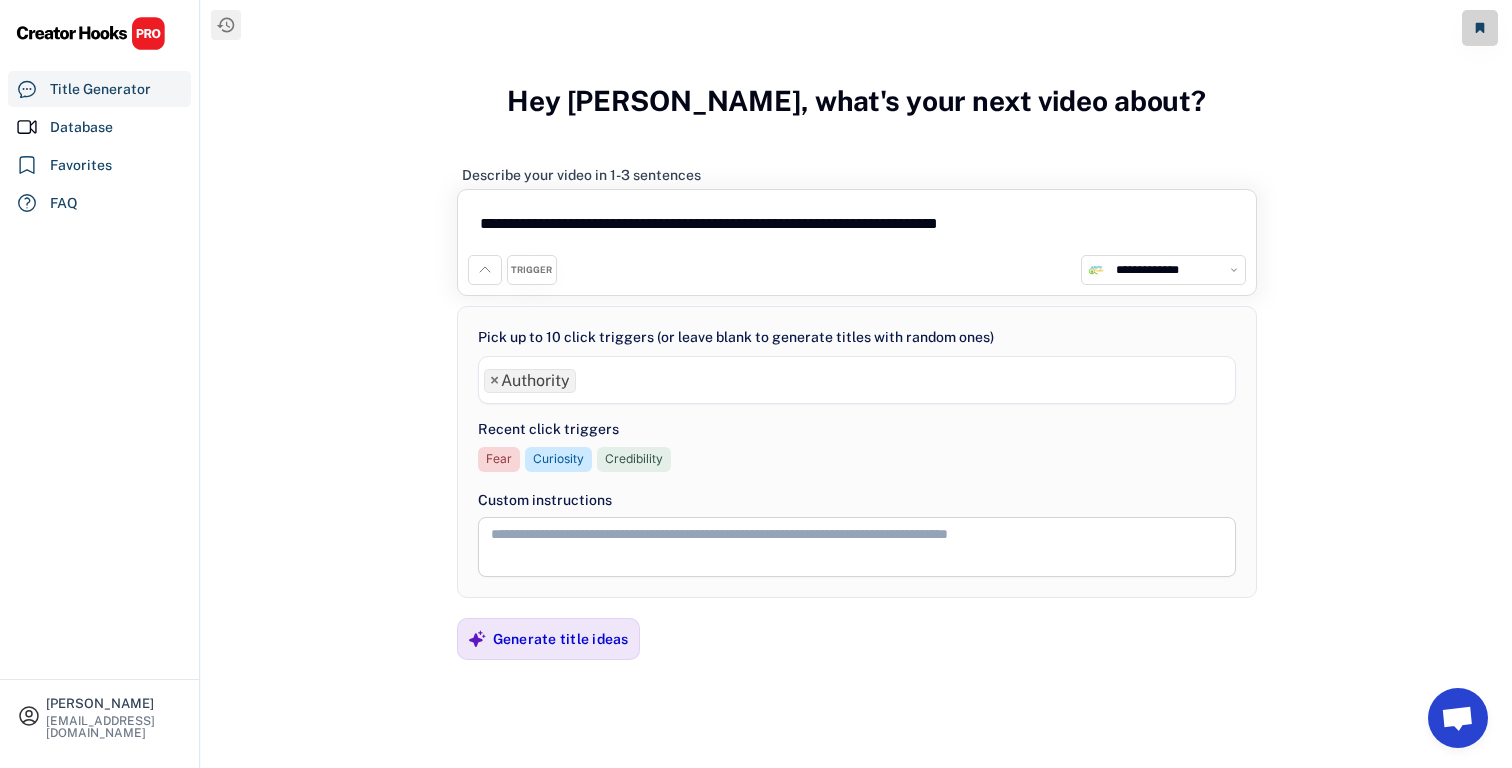 click on "× Authority" at bounding box center (857, 378) 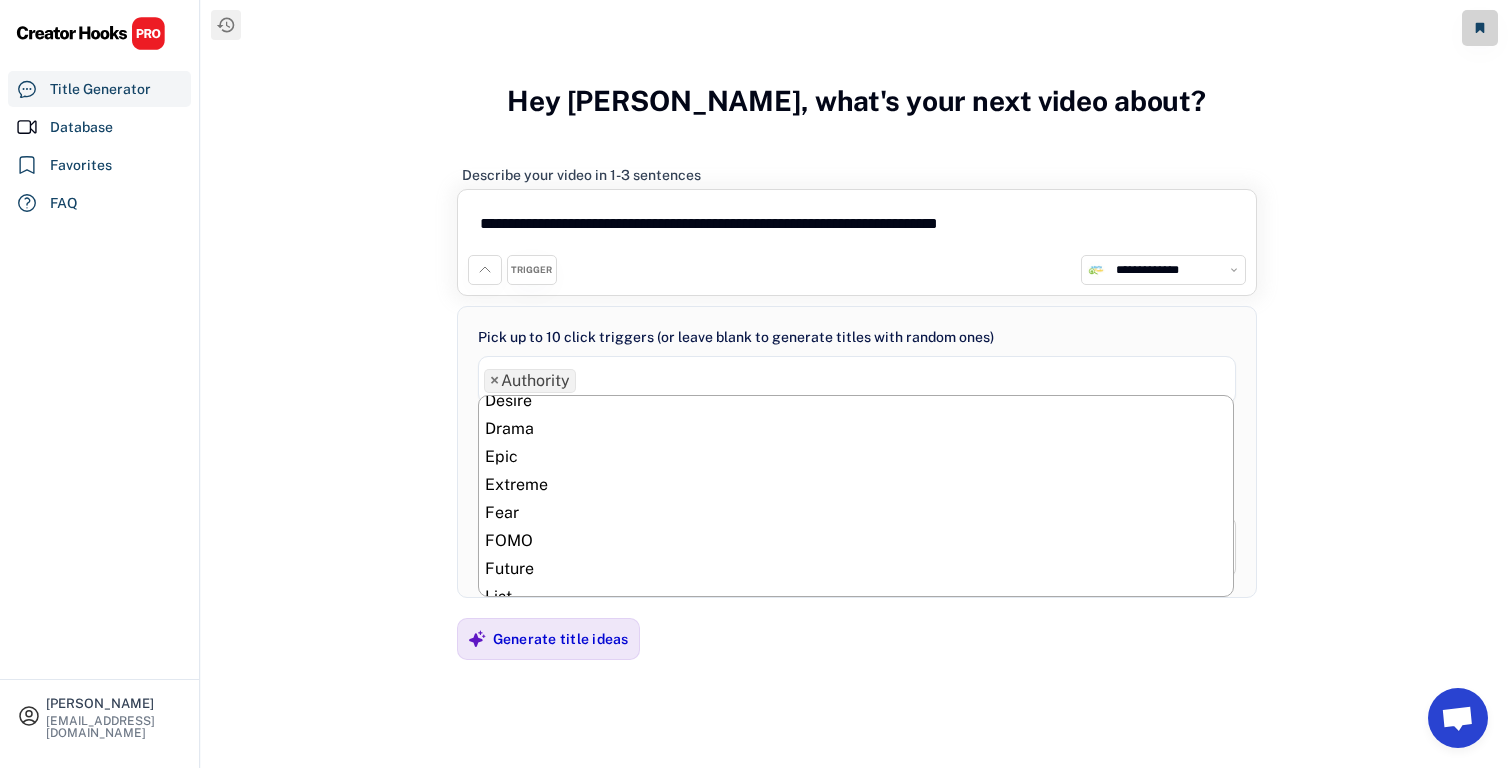 scroll, scrollTop: 362, scrollLeft: 0, axis: vertical 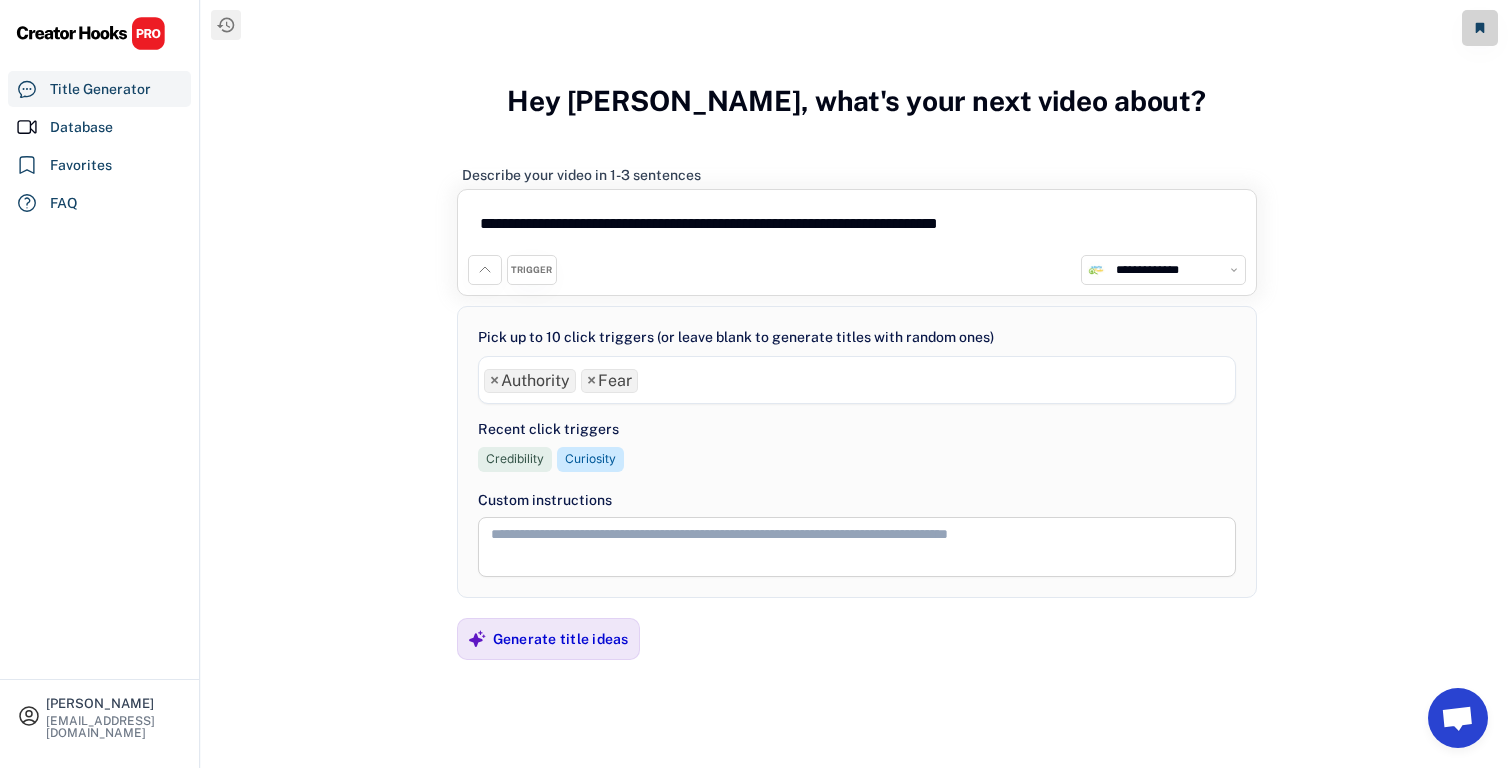 click on "× Authority × Fear" at bounding box center (857, 378) 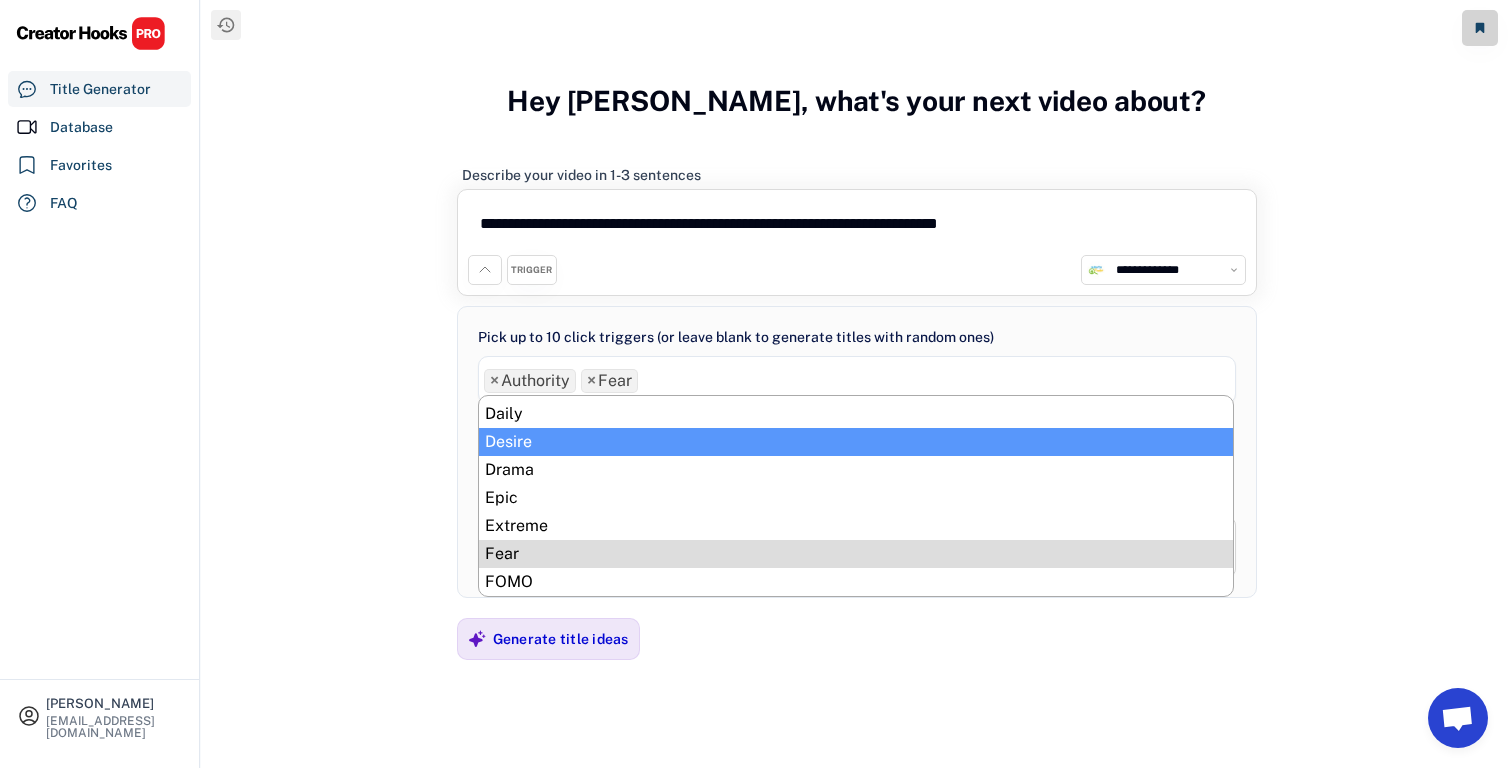 scroll, scrollTop: 306, scrollLeft: 0, axis: vertical 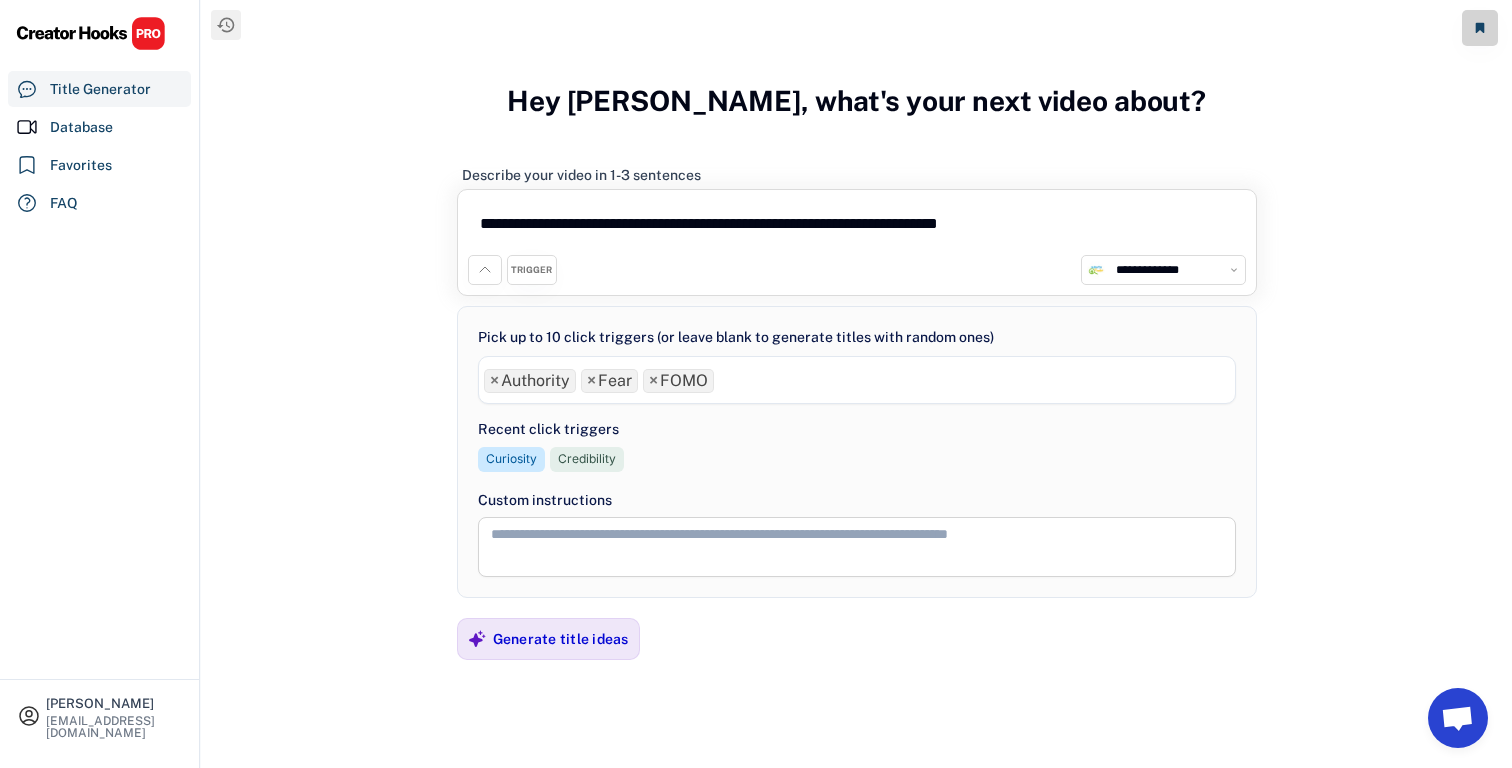click on "× Authority × Fear × FOMO" at bounding box center [857, 380] 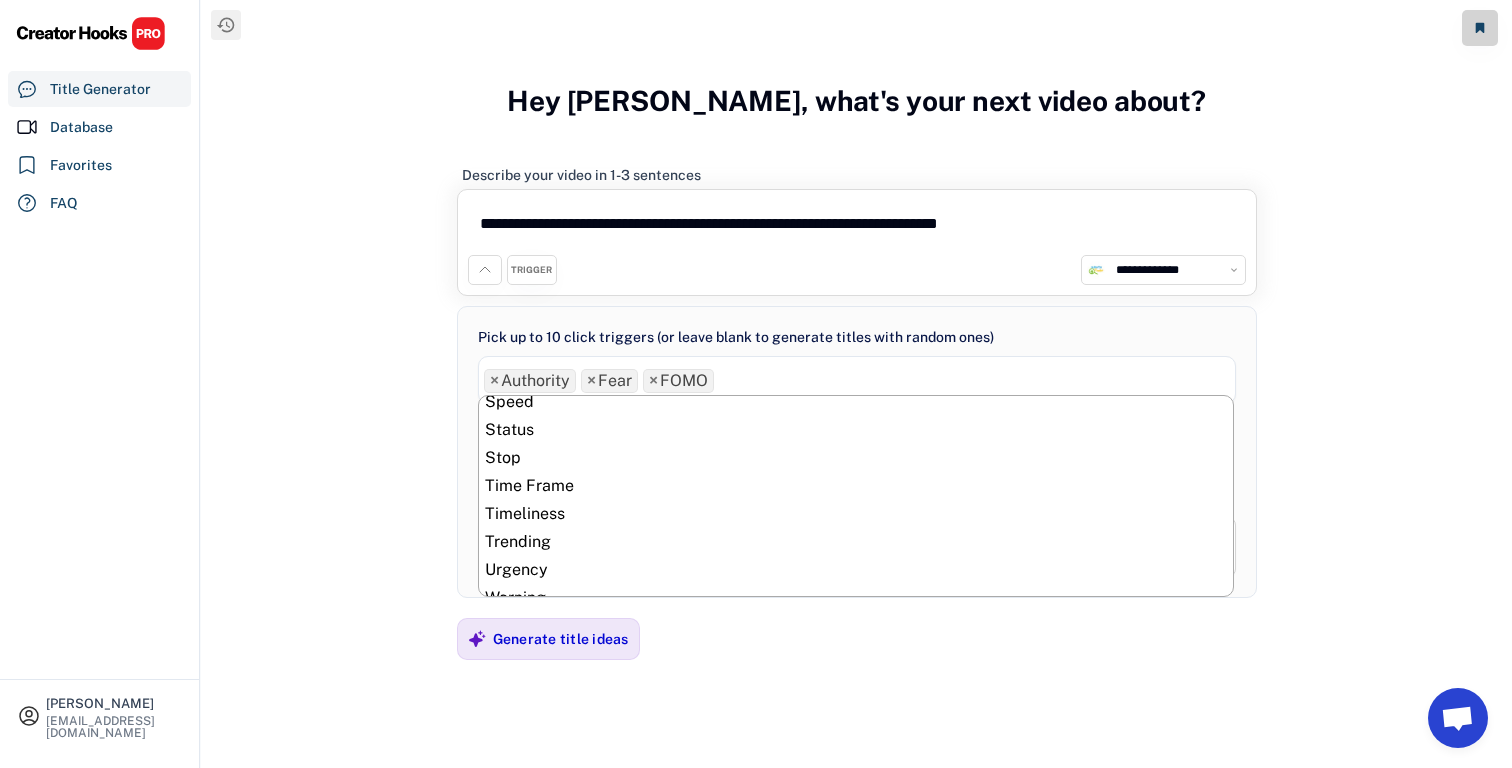 scroll, scrollTop: 985, scrollLeft: 0, axis: vertical 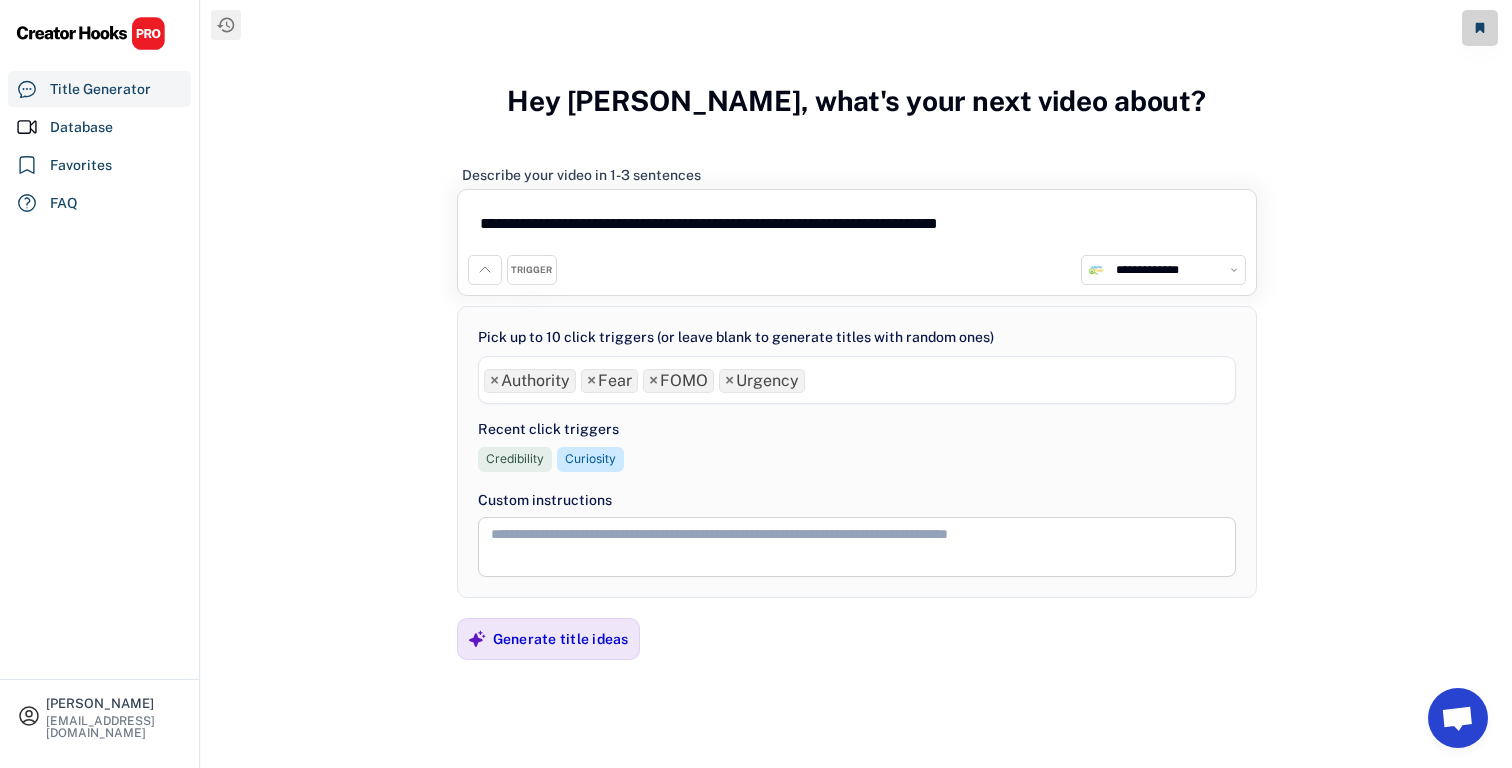 click on "× Authority × Fear × FOMO × Urgency" at bounding box center (857, 380) 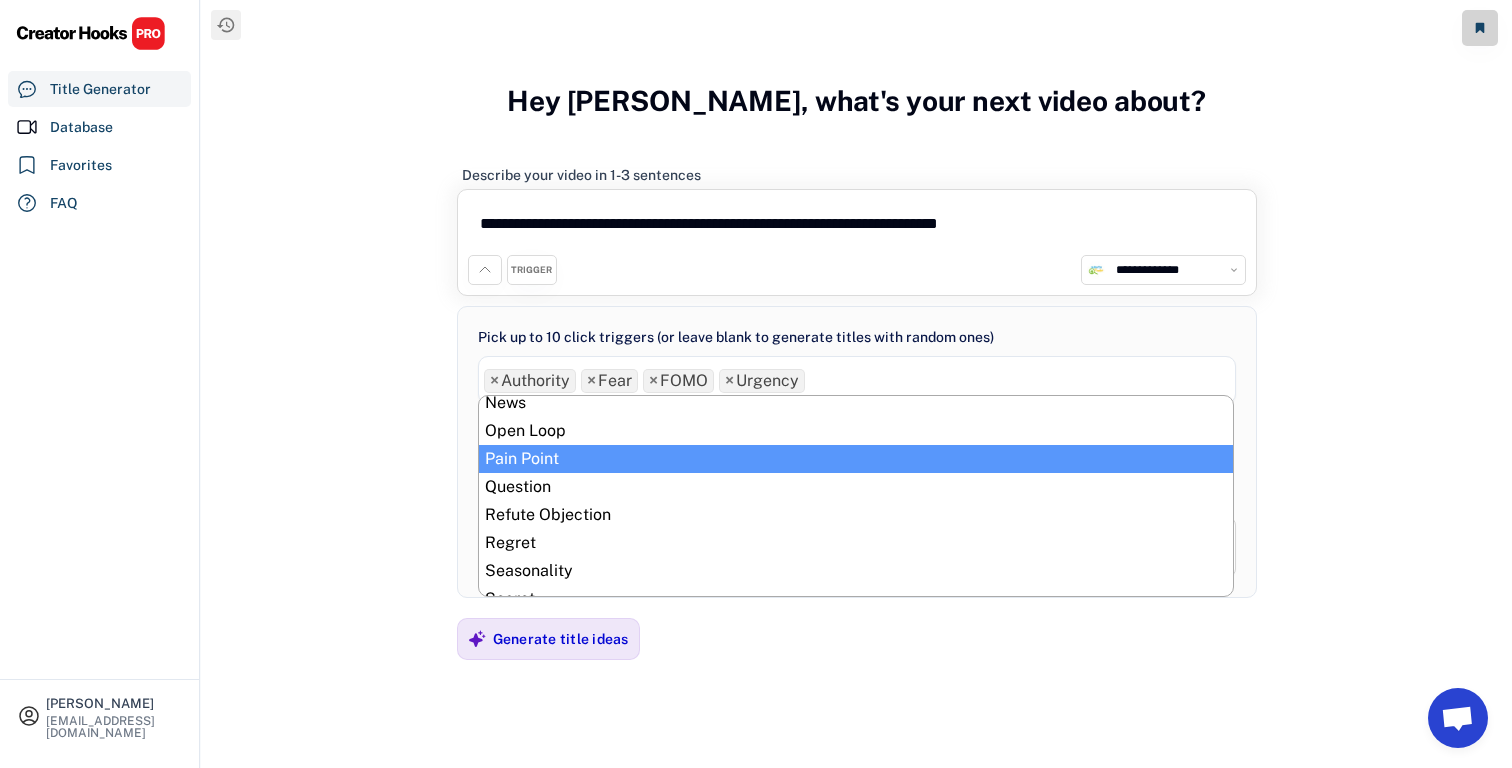 scroll, scrollTop: 706, scrollLeft: 0, axis: vertical 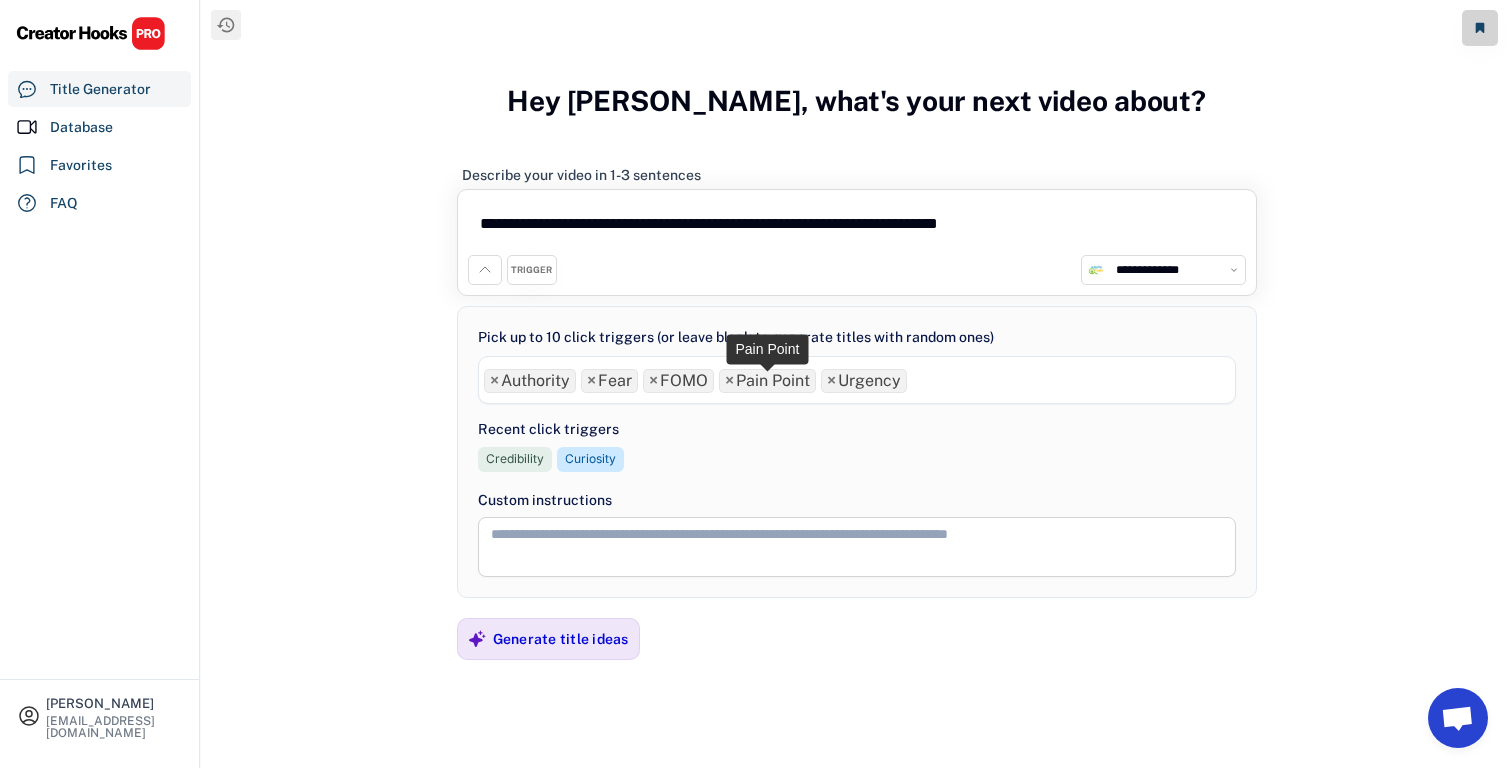 click on "×" at bounding box center (729, 381) 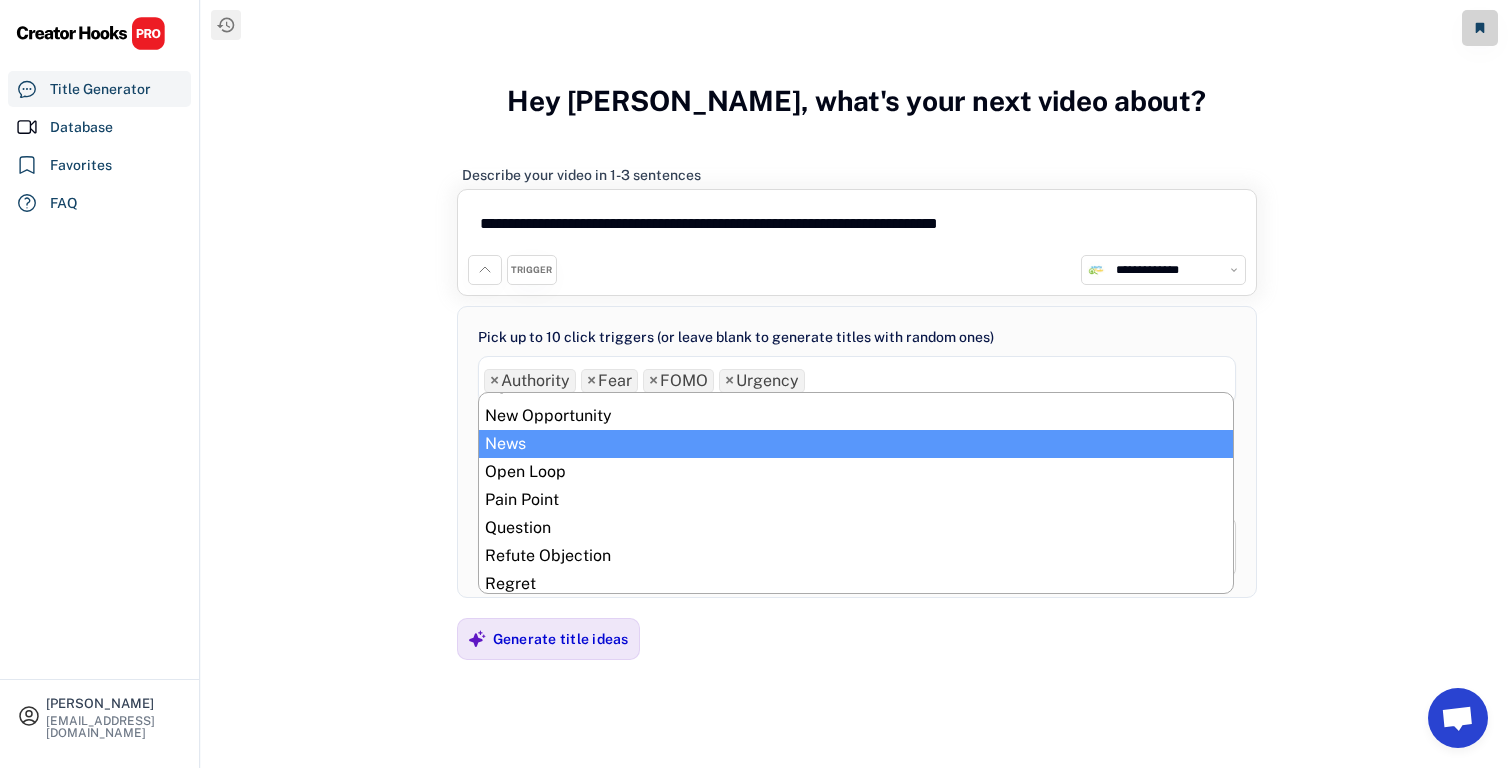 scroll, scrollTop: 657, scrollLeft: 0, axis: vertical 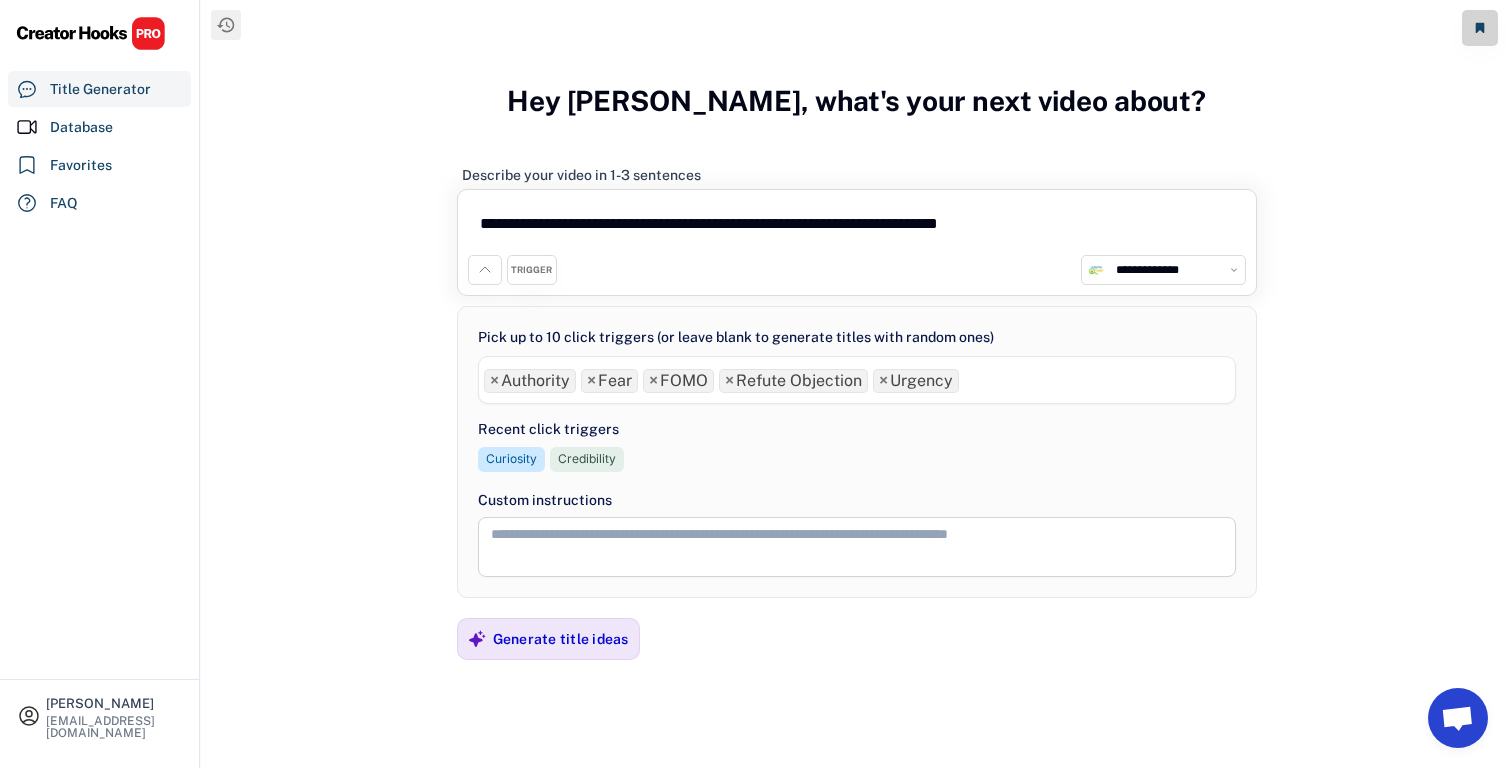 click on "× Authority × Fear × FOMO × Refute Objection × Urgency" at bounding box center (857, 378) 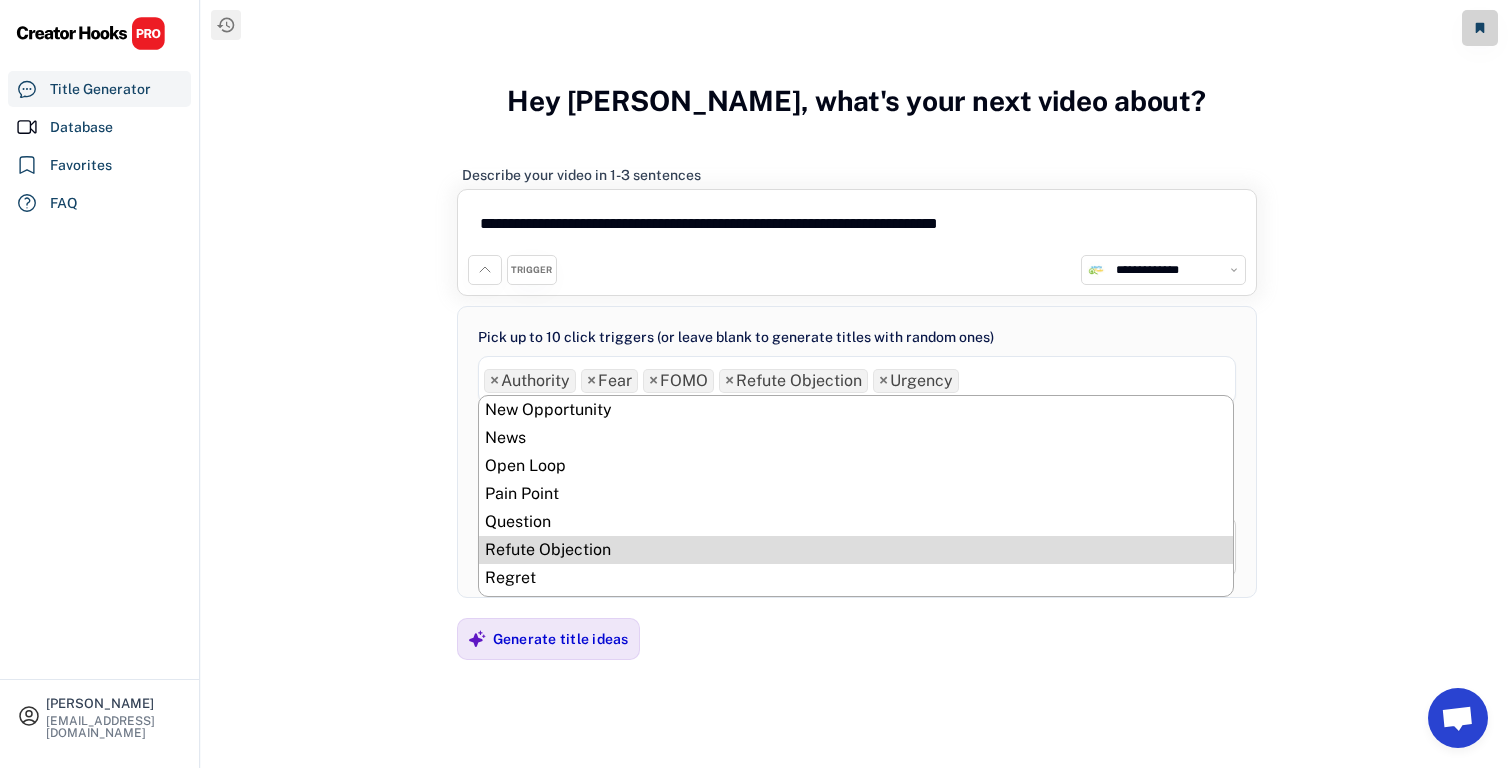 scroll, scrollTop: 668, scrollLeft: 0, axis: vertical 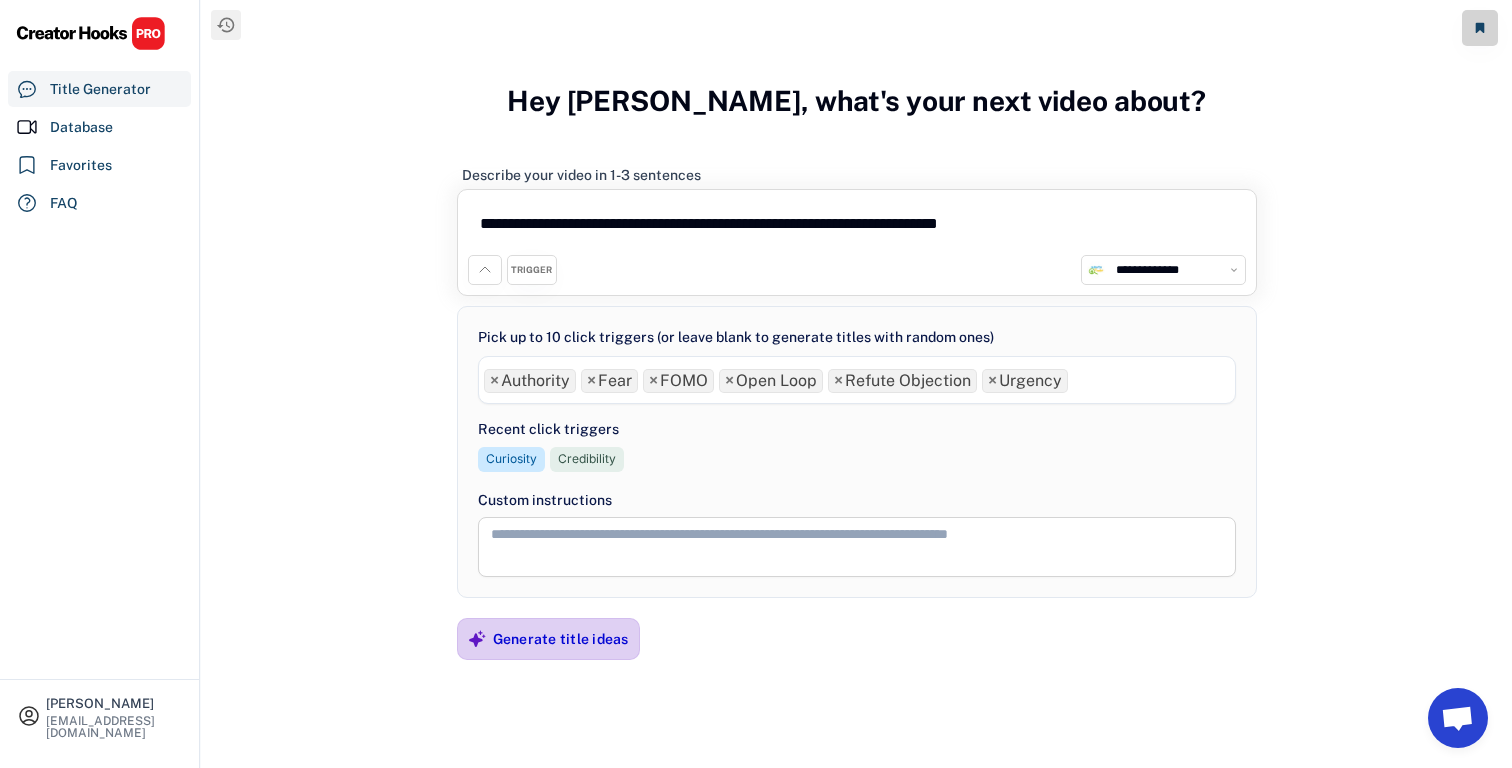 click on "Generate title ideas" at bounding box center [561, 639] 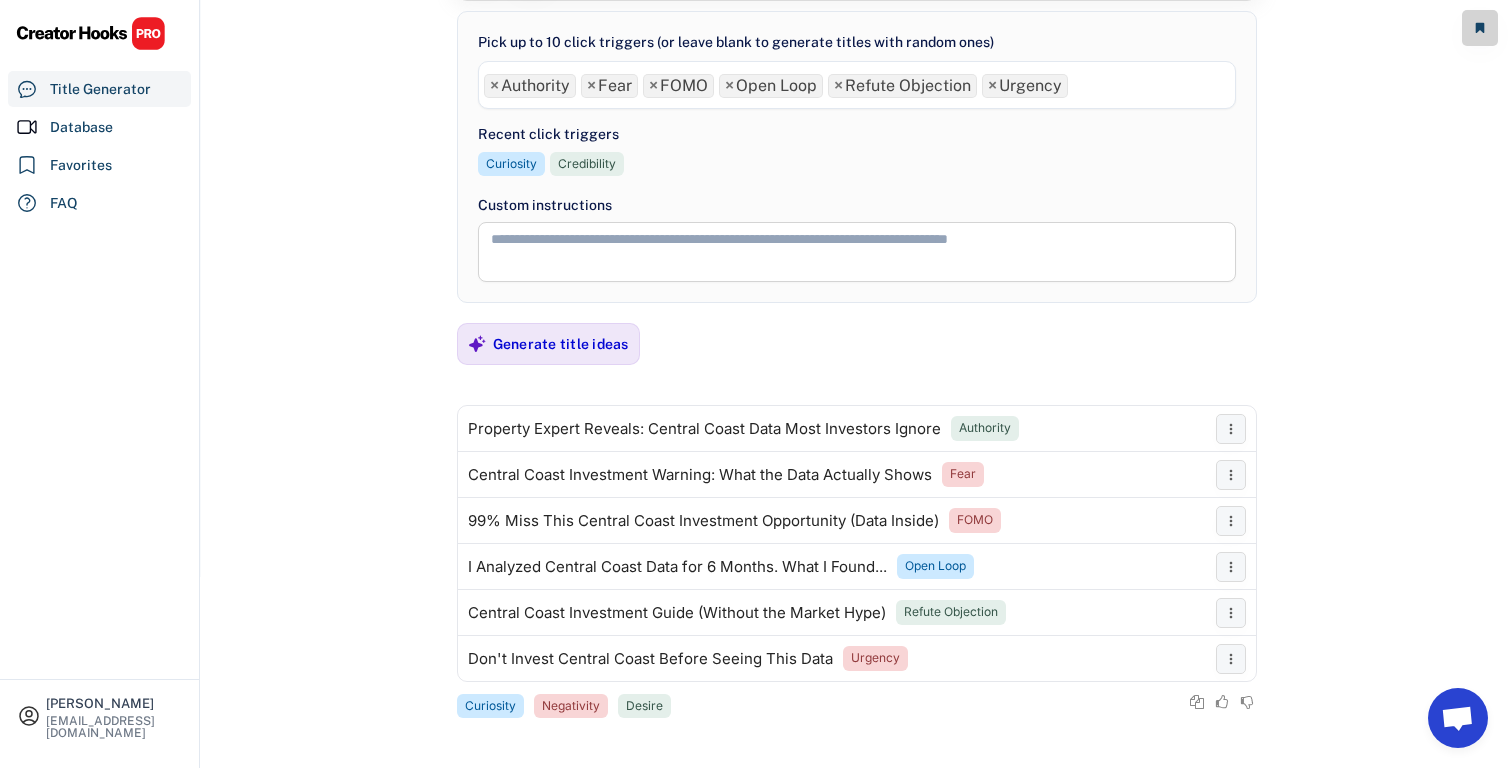 scroll, scrollTop: 193, scrollLeft: 0, axis: vertical 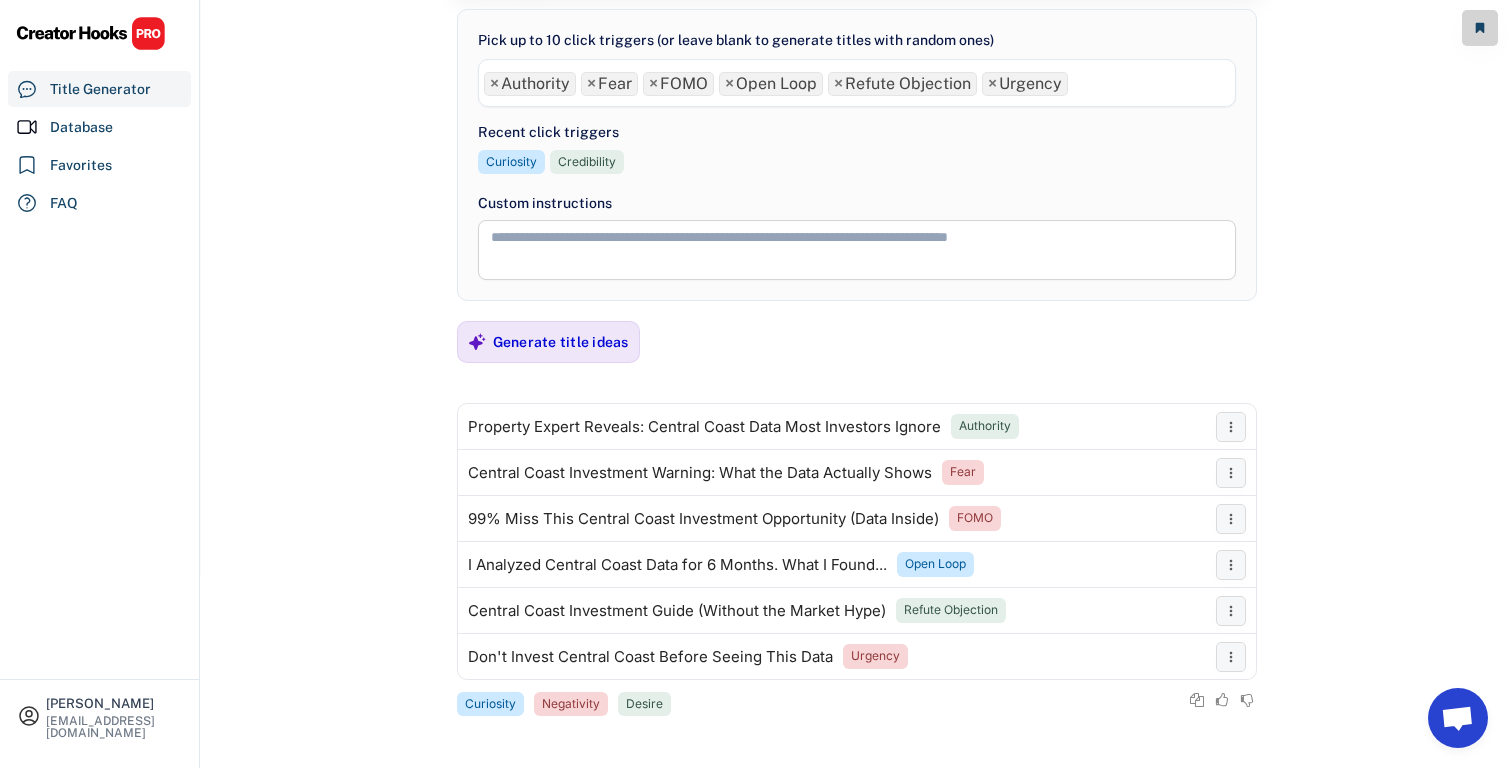 click on "Curiosity Negativity Desire" at bounding box center (857, 704) 